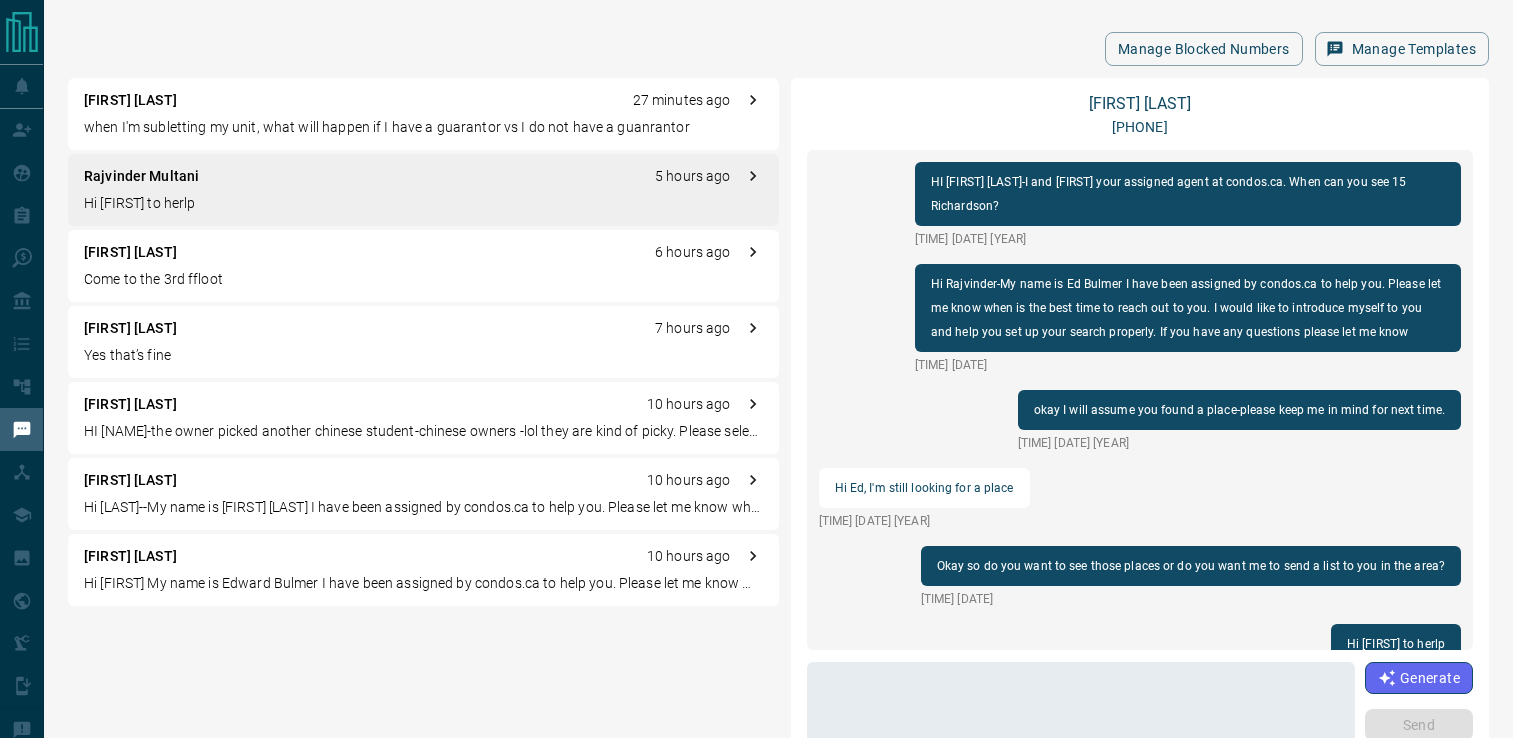 scroll, scrollTop: 0, scrollLeft: 0, axis: both 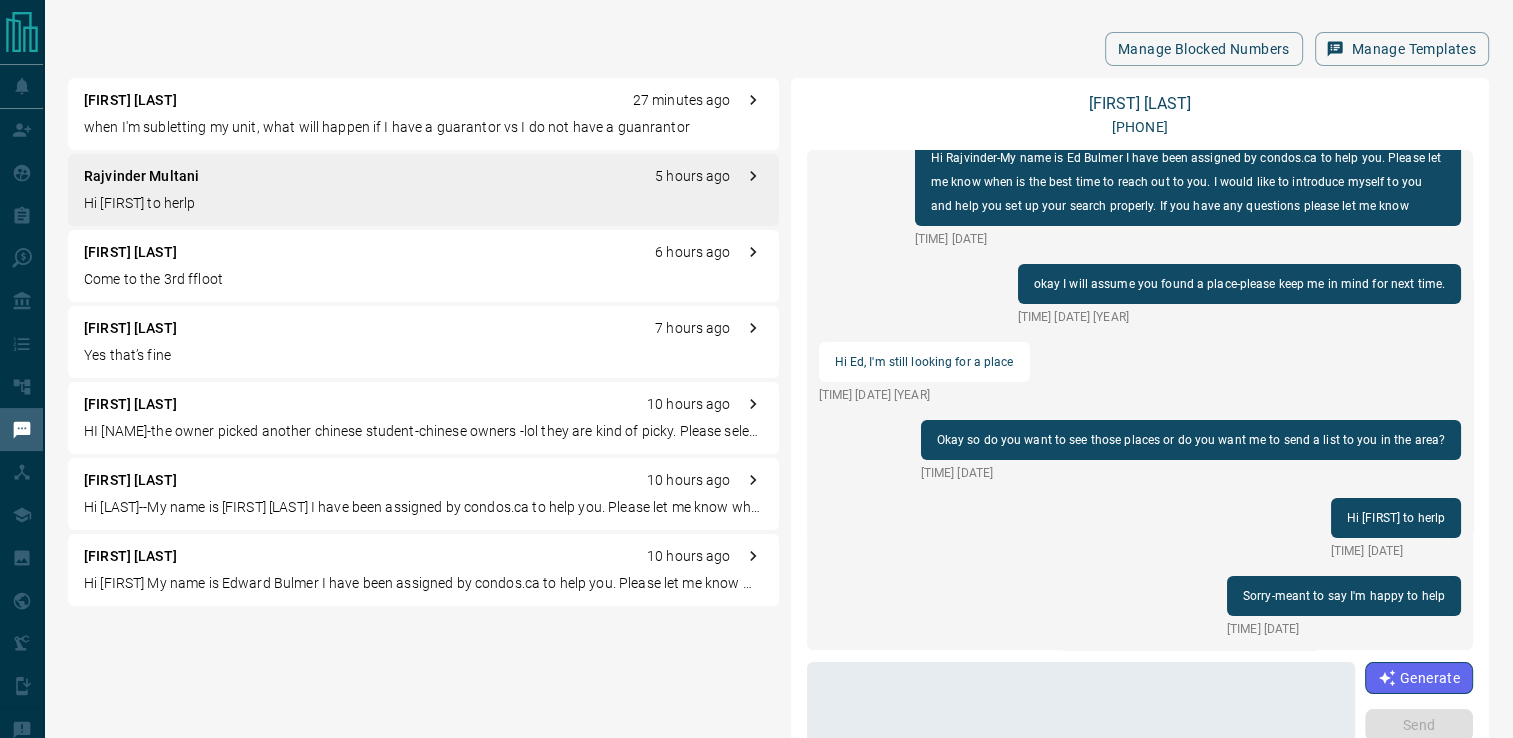 click on "when I'm subletting my unit, what will happen if I have a guarantor vs I do not have a guanrantor" at bounding box center [423, 127] 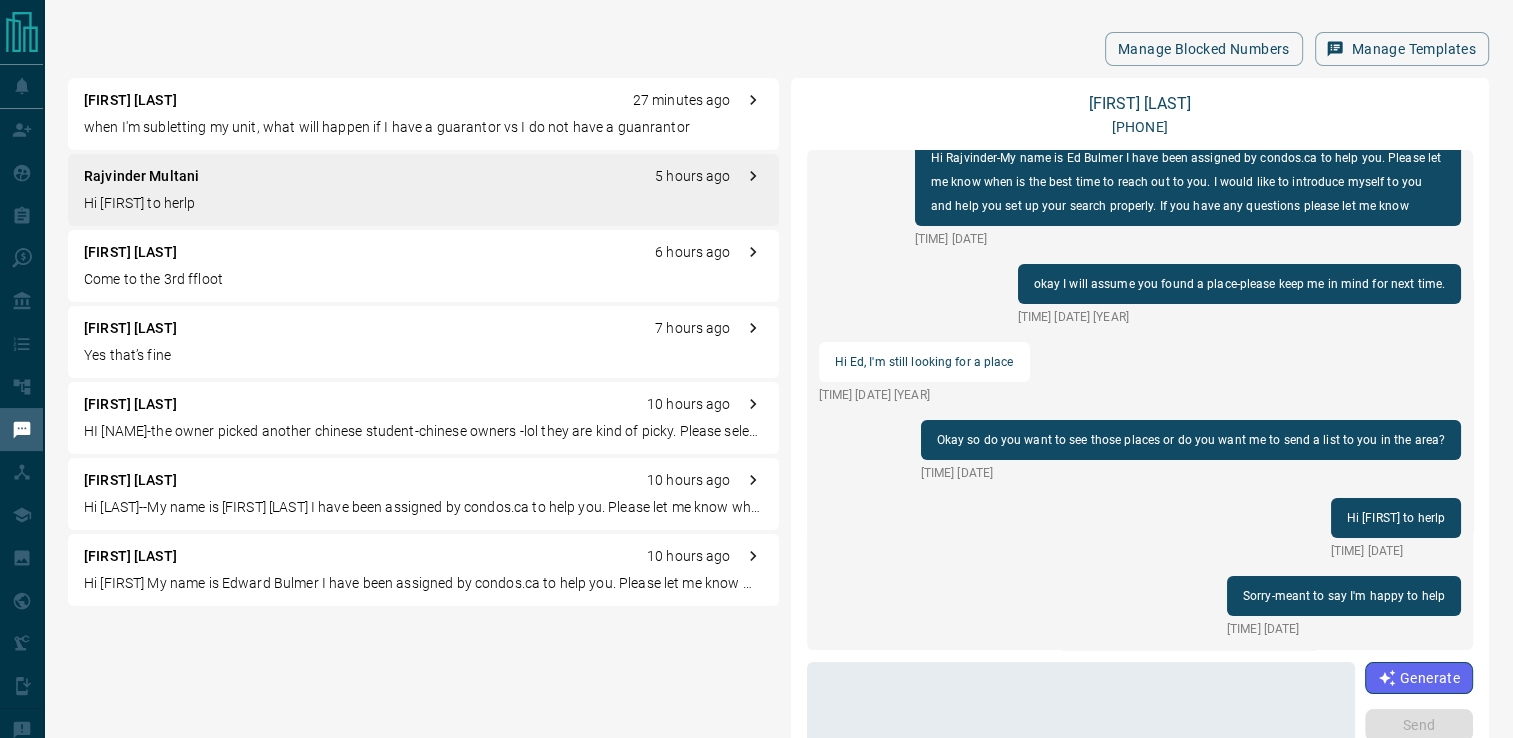 click on "when I'm subletting my unit, what will happen if I have a guarantor vs I do not have a guanrantor" at bounding box center [423, 127] 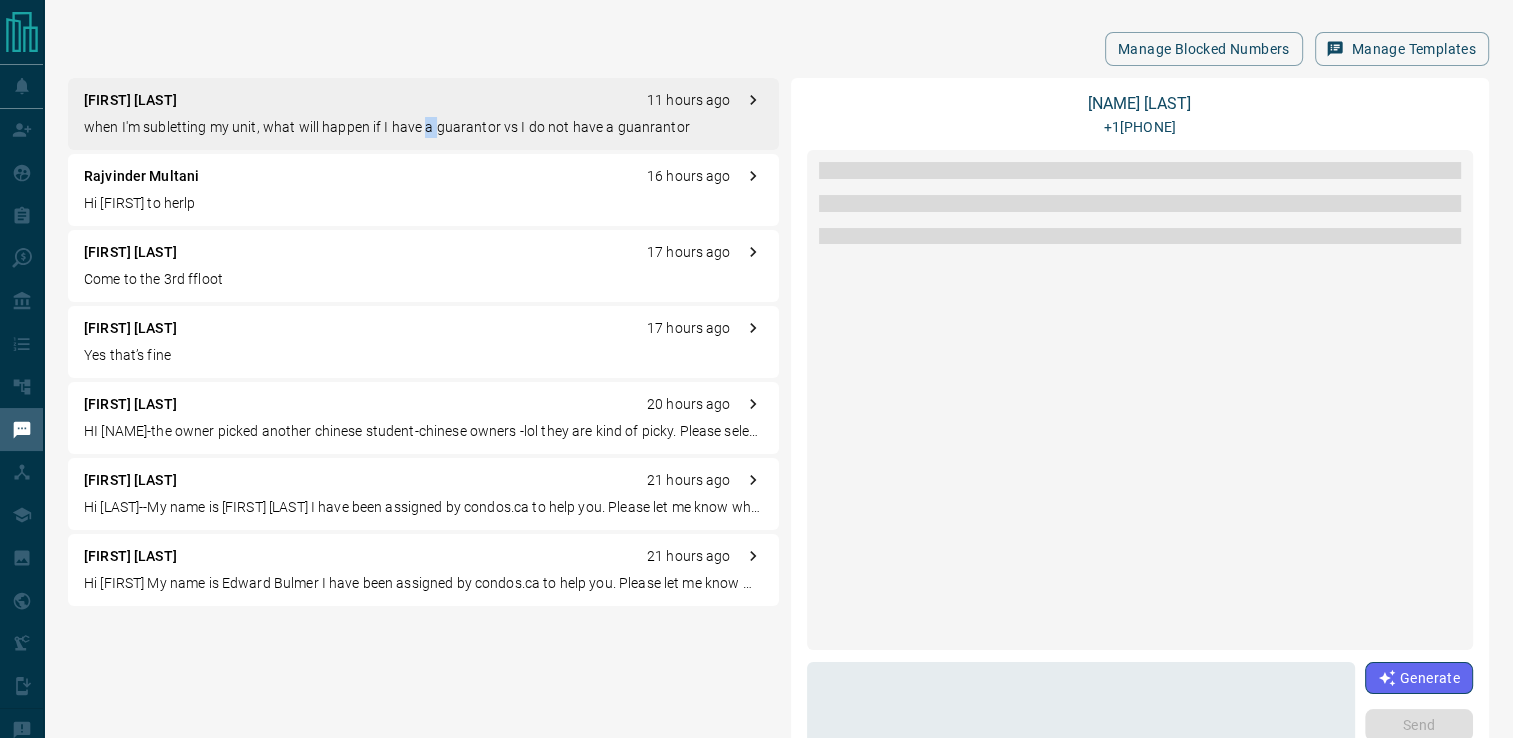 scroll, scrollTop: 0, scrollLeft: 0, axis: both 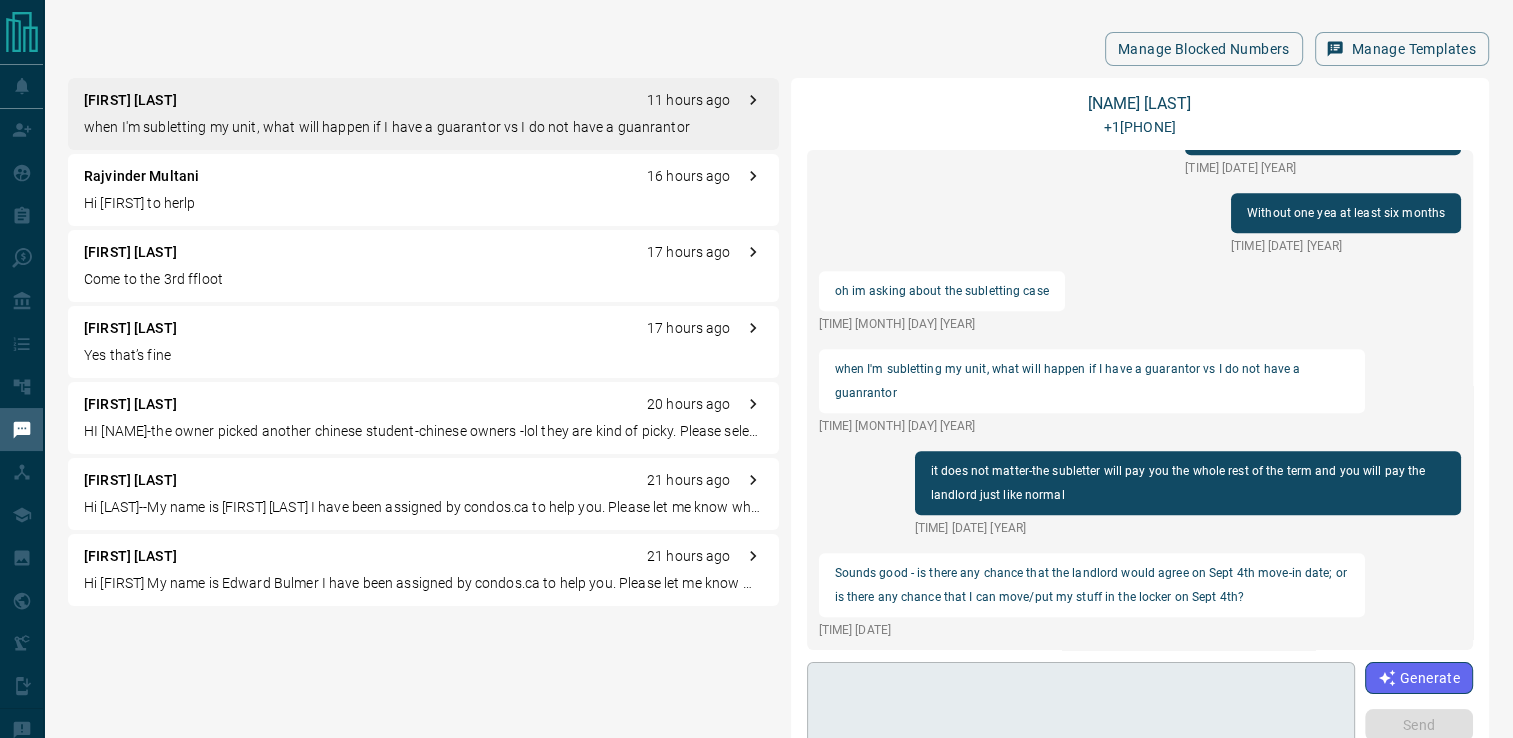 click at bounding box center [1081, 713] 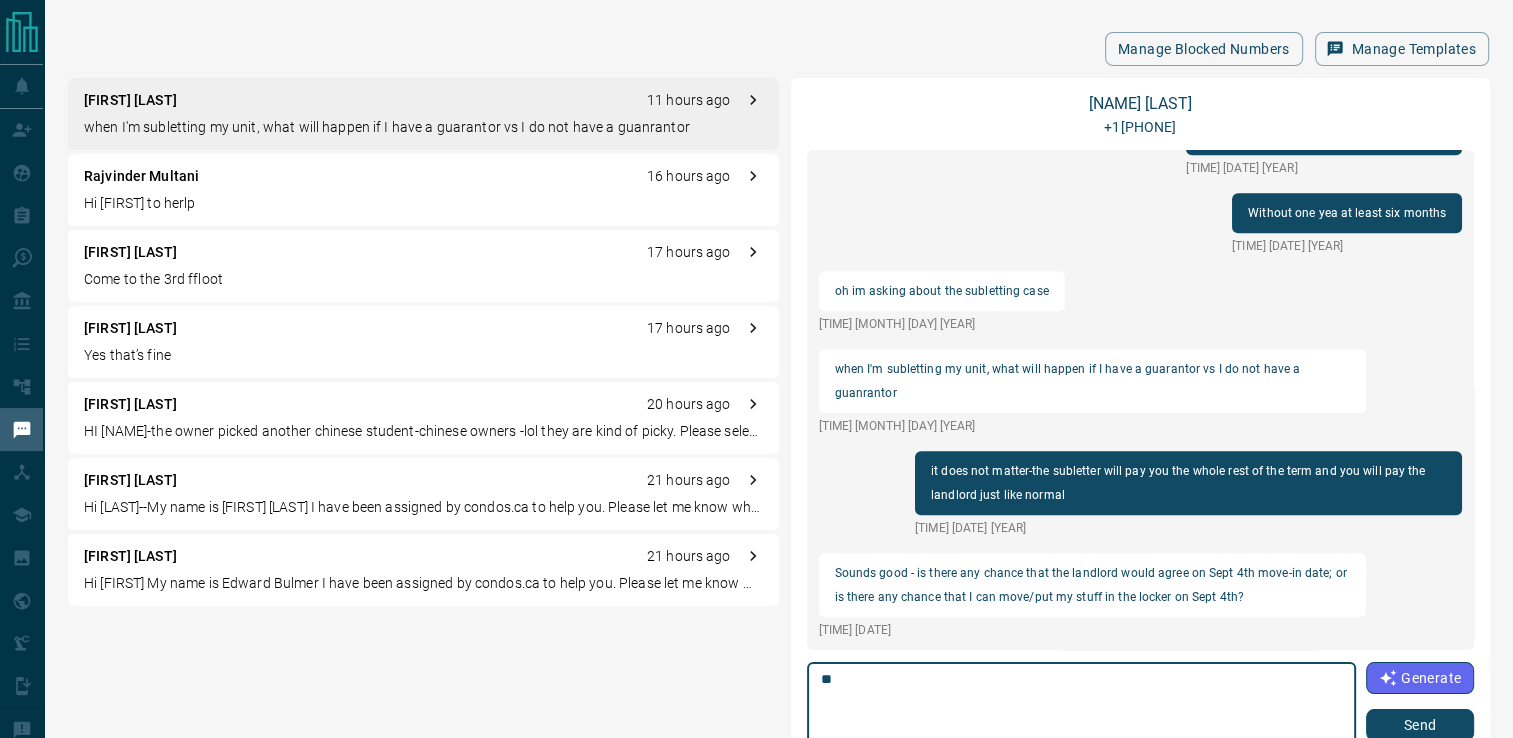 type on "*" 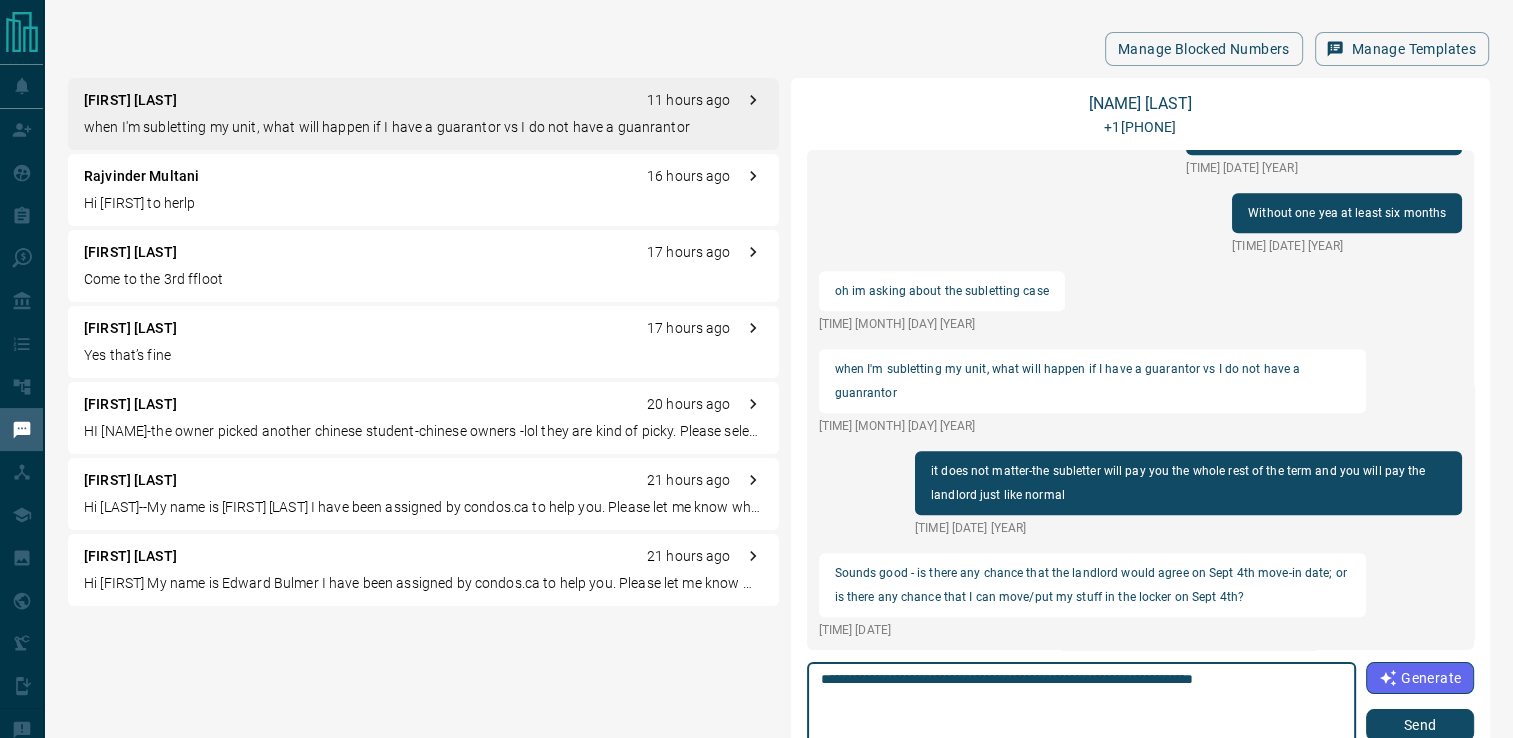 type on "**********" 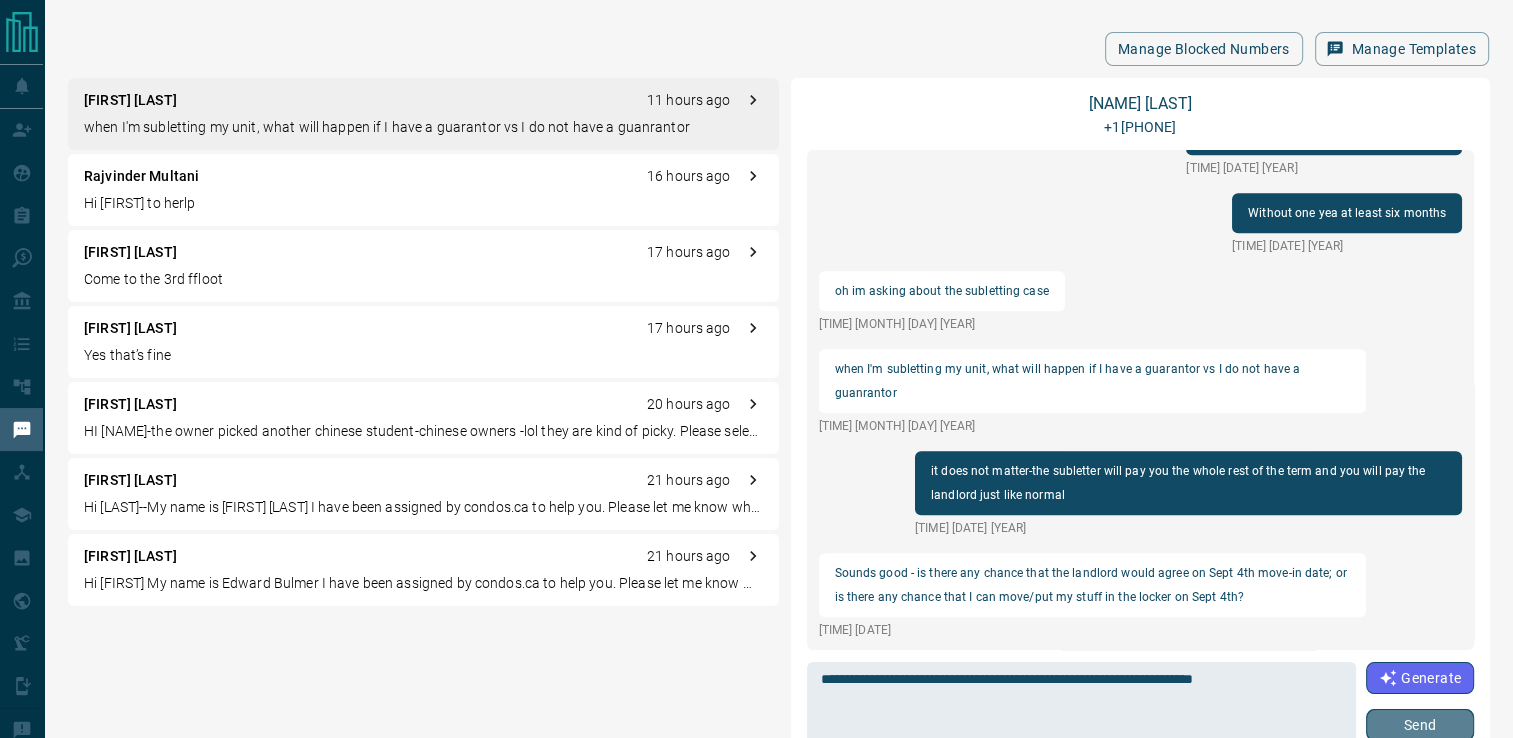 click on "Send" at bounding box center [1420, 725] 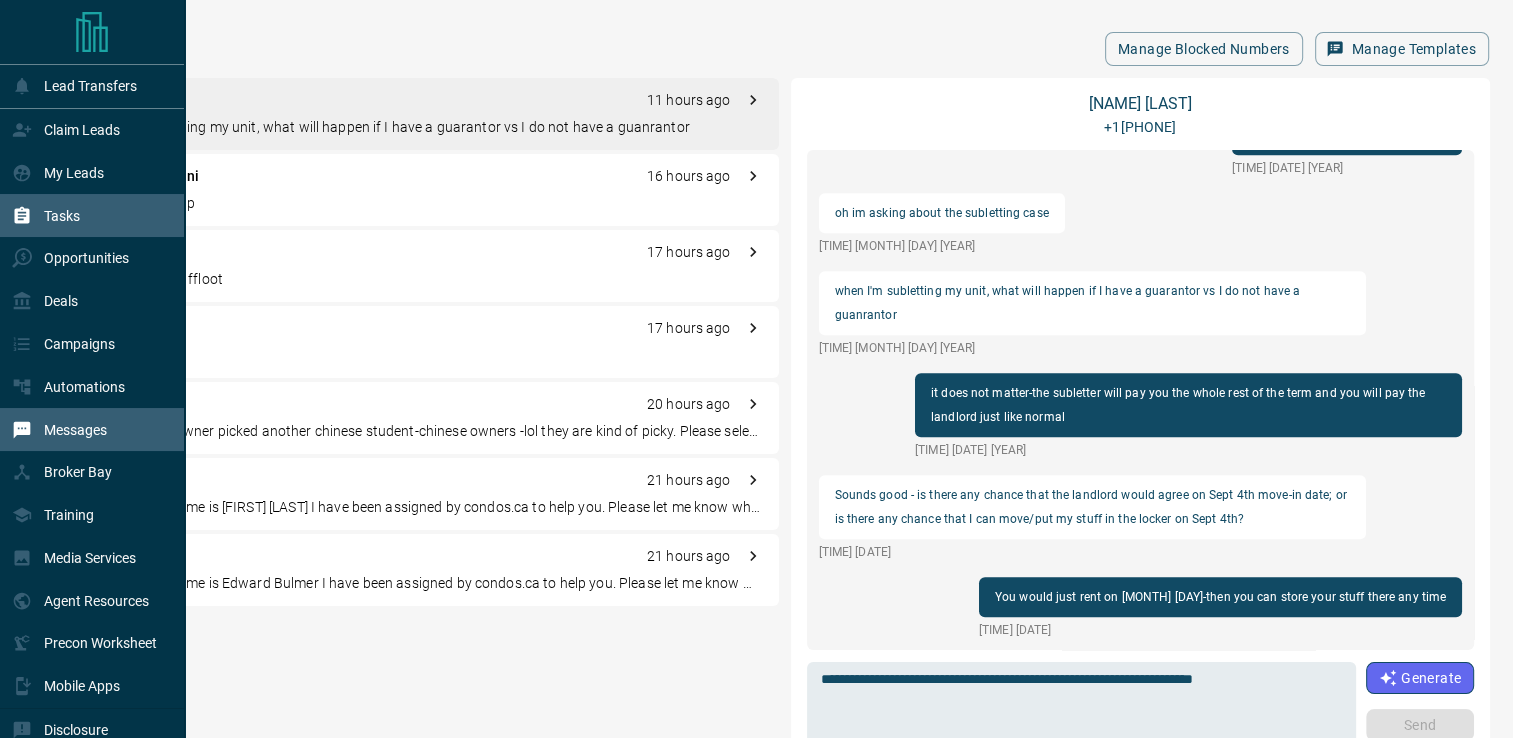 click on "Tasks" at bounding box center [92, 215] 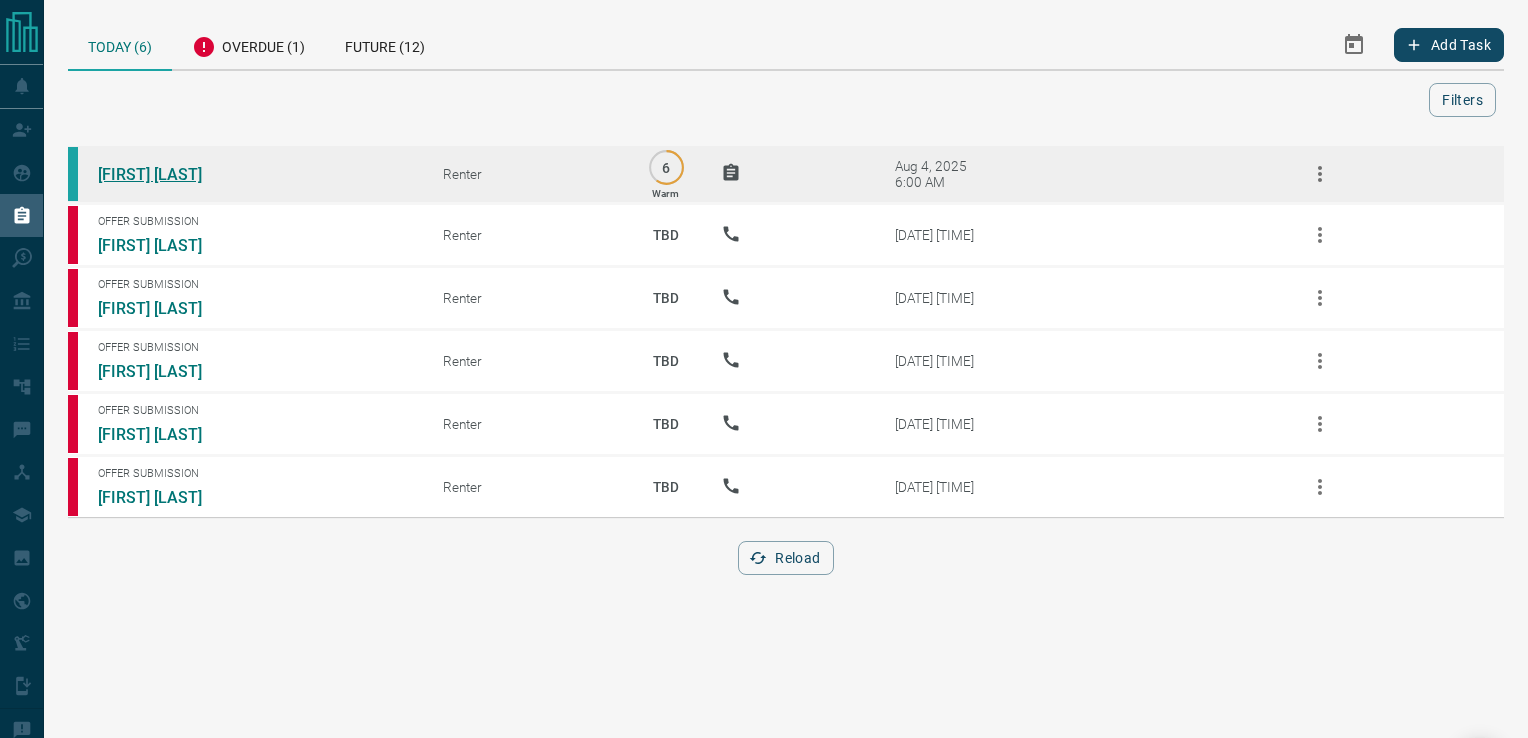 click on "[FIRST] [LAST]" at bounding box center (173, 174) 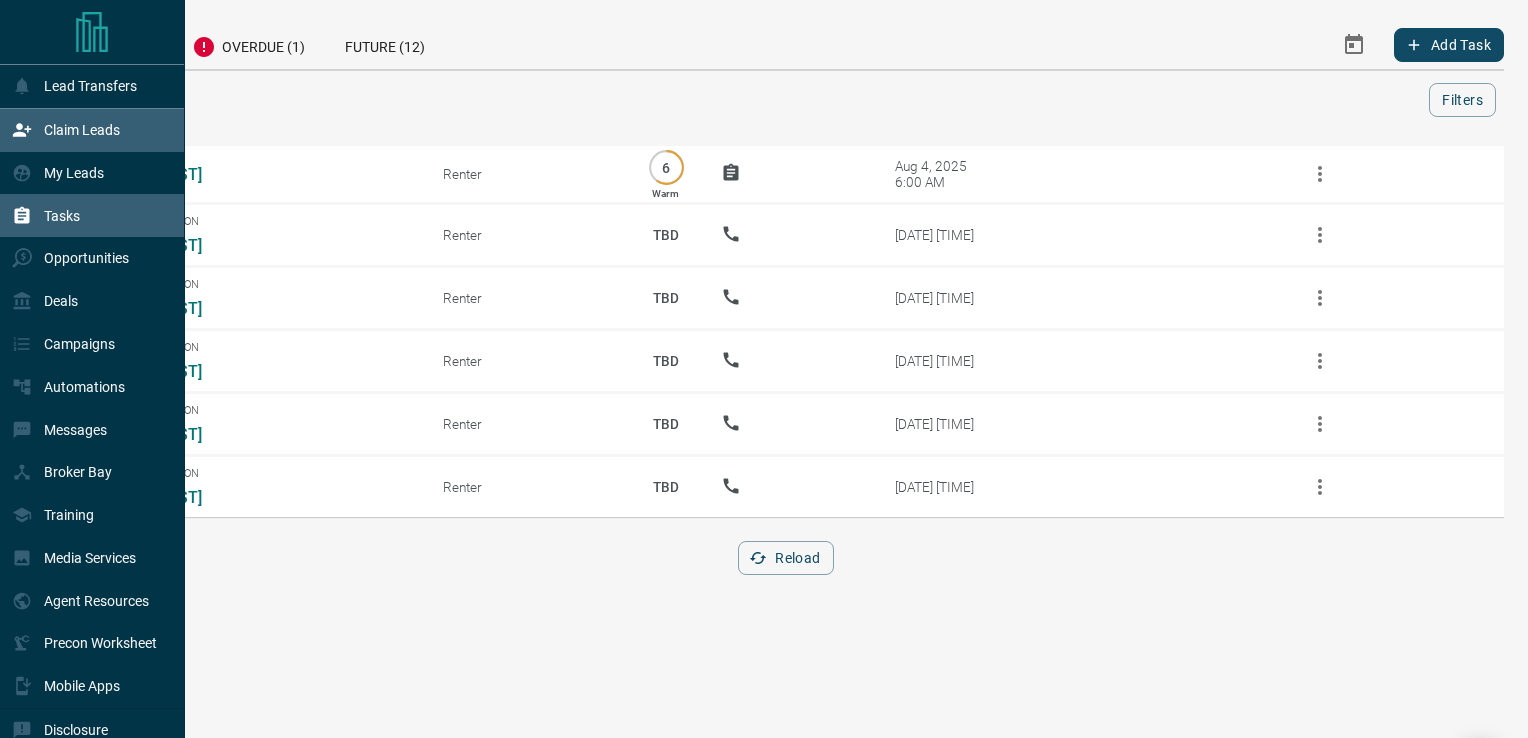 click on "Claim Leads" at bounding box center (82, 130) 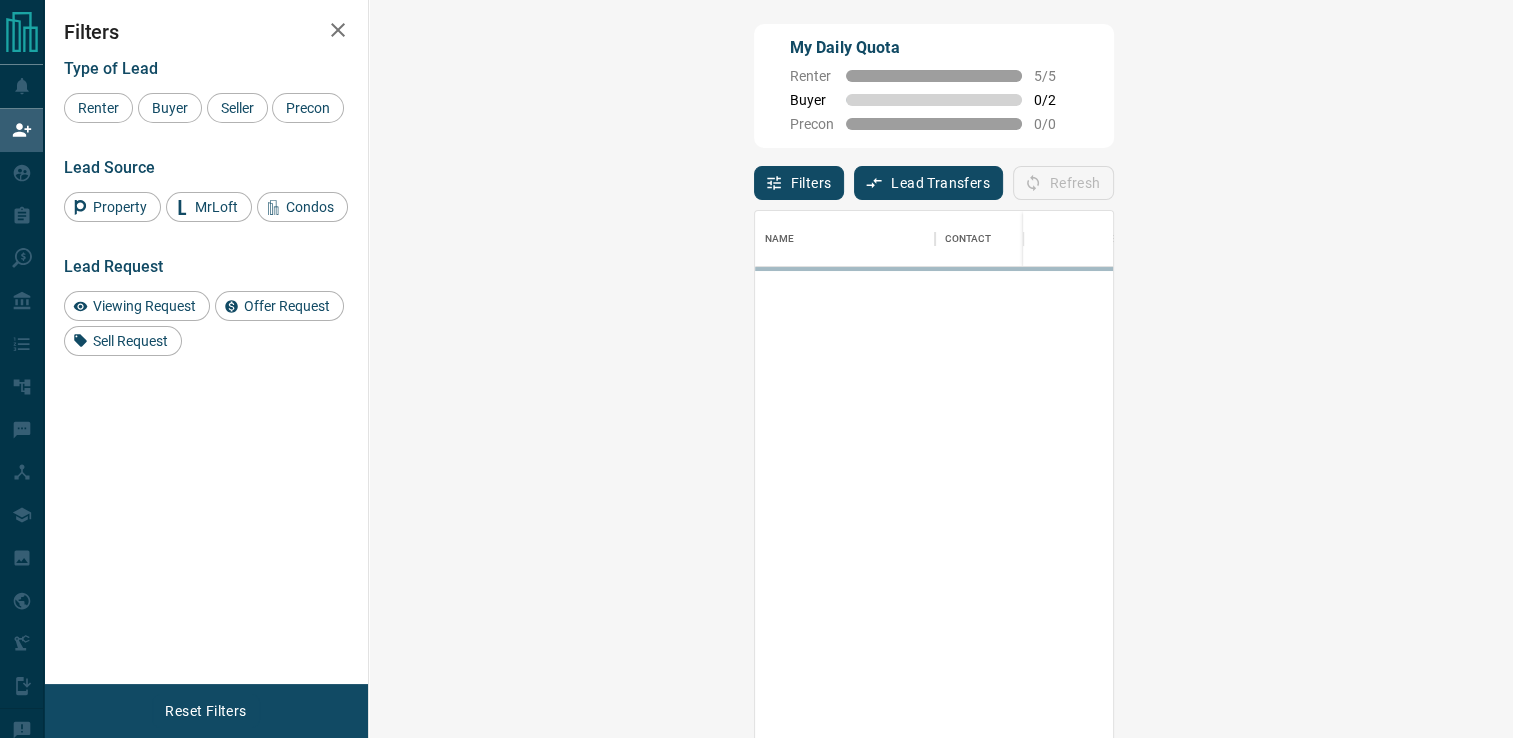 scroll, scrollTop: 16, scrollLeft: 16, axis: both 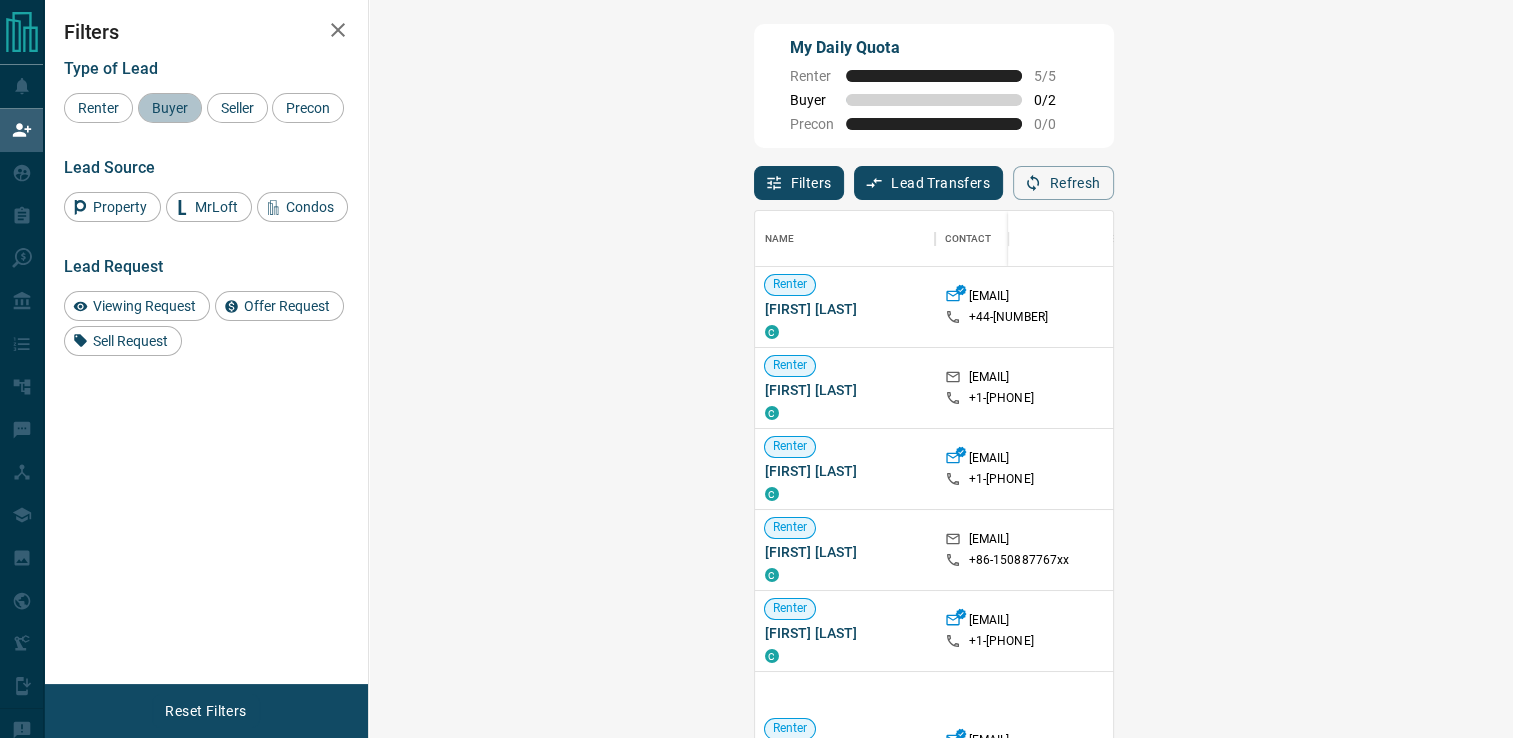 click on "Buyer" at bounding box center [170, 108] 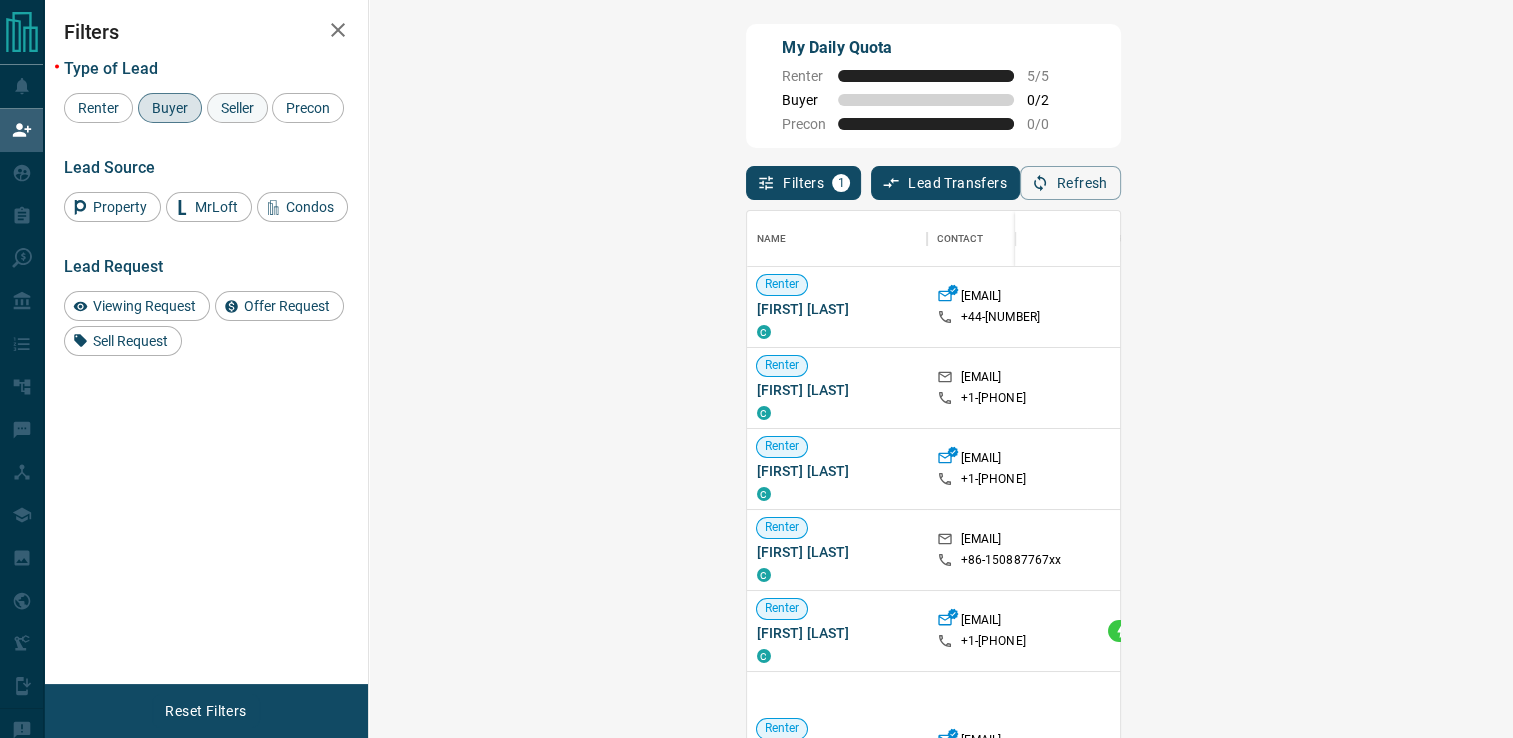 click on "Seller" at bounding box center [237, 108] 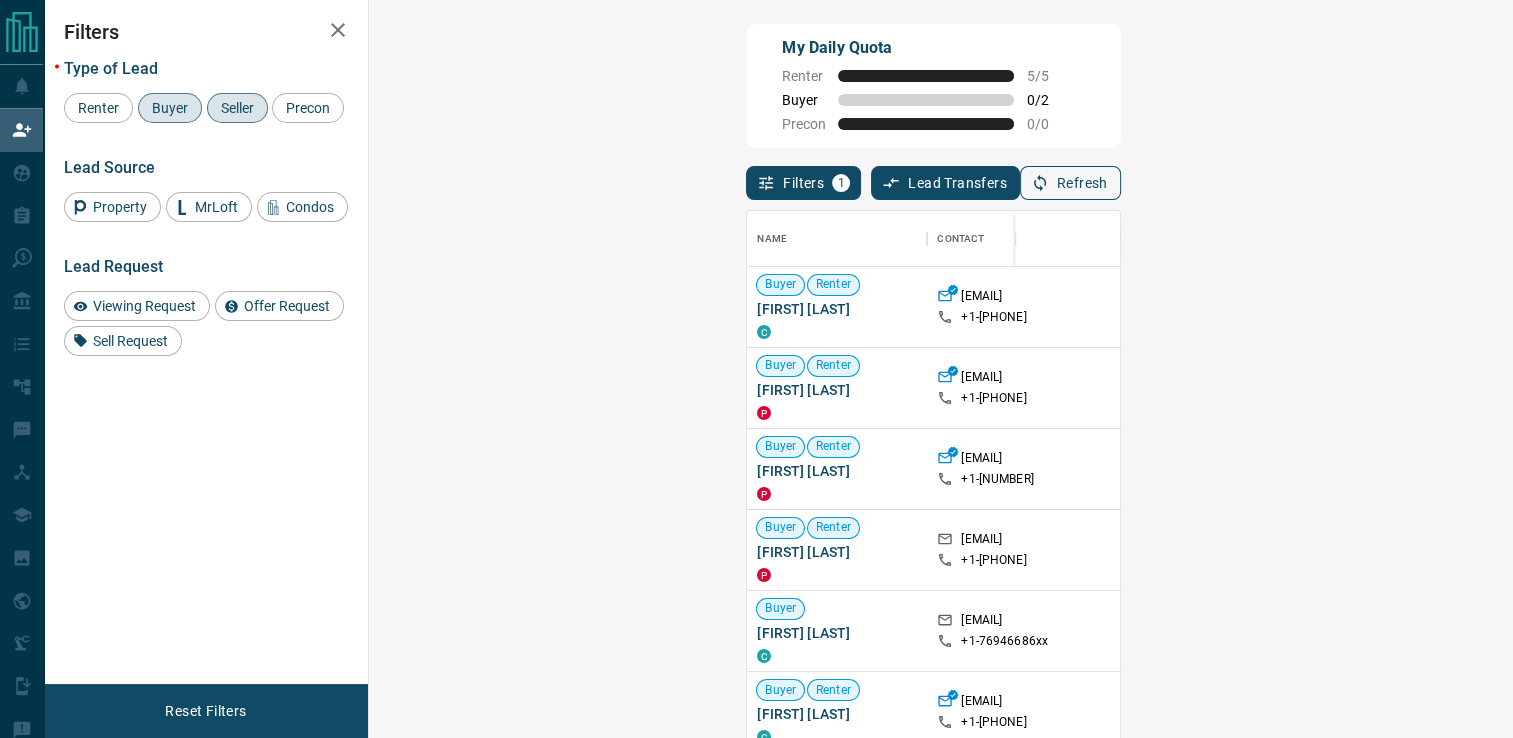 click on "Refresh" at bounding box center (1070, 183) 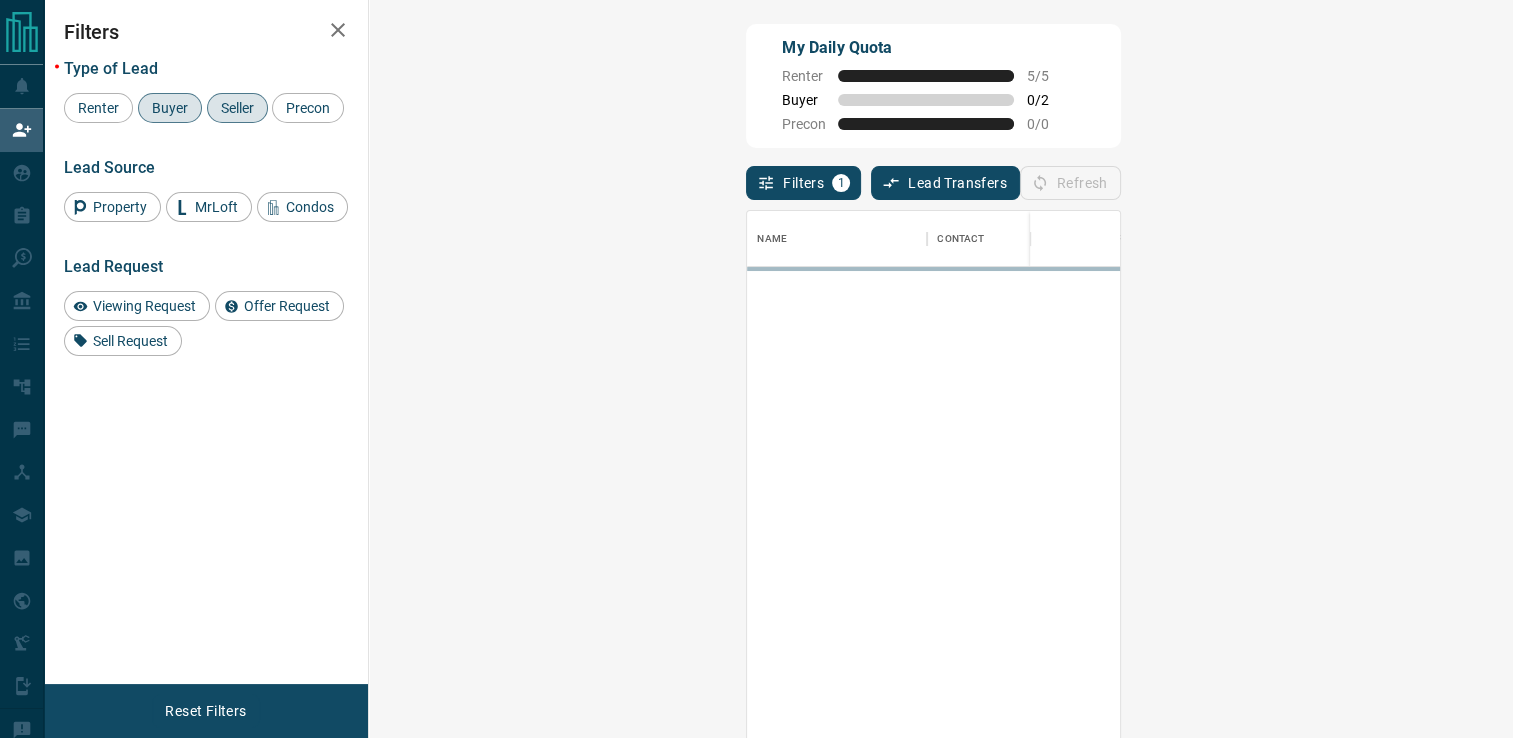 scroll, scrollTop: 16, scrollLeft: 16, axis: both 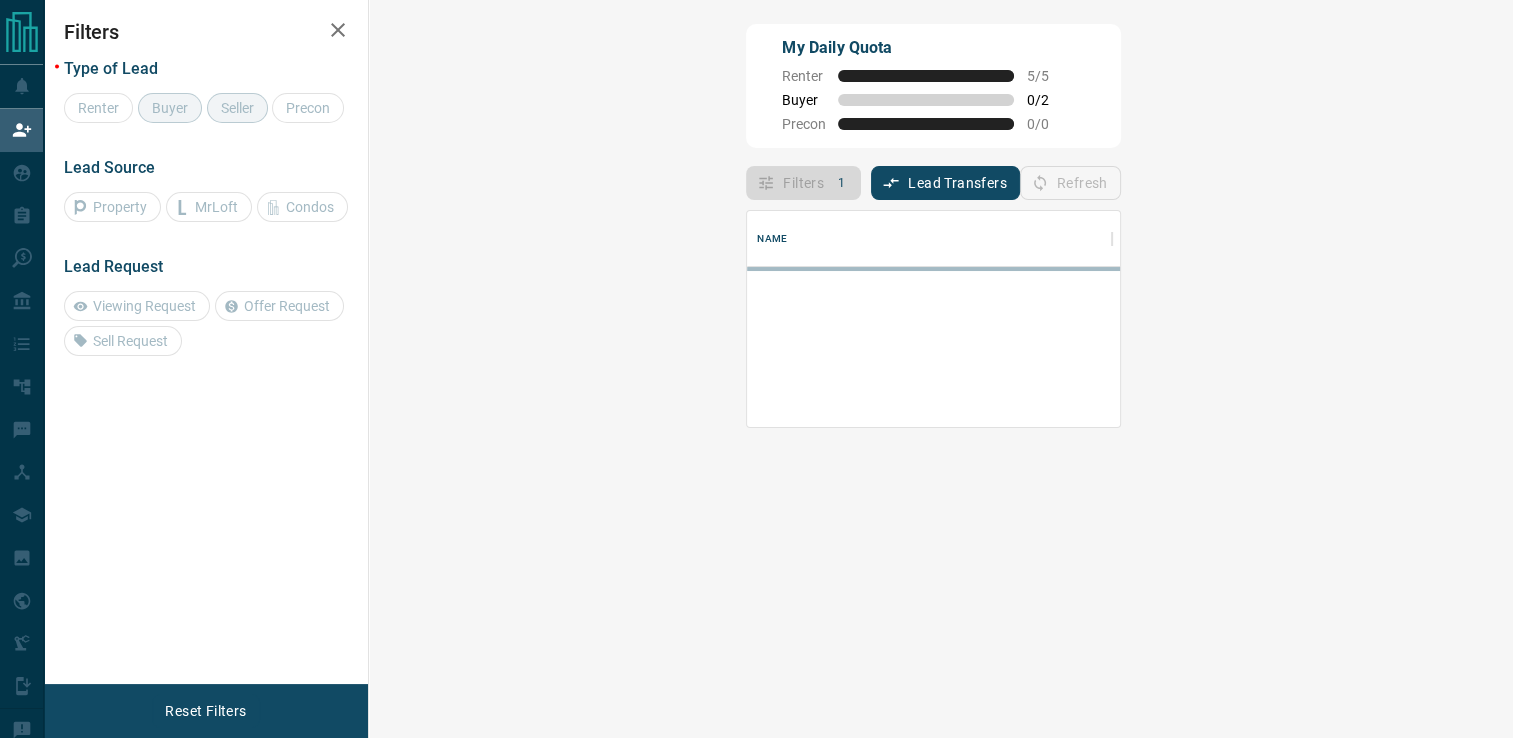 click on "Refresh" at bounding box center (1070, 183) 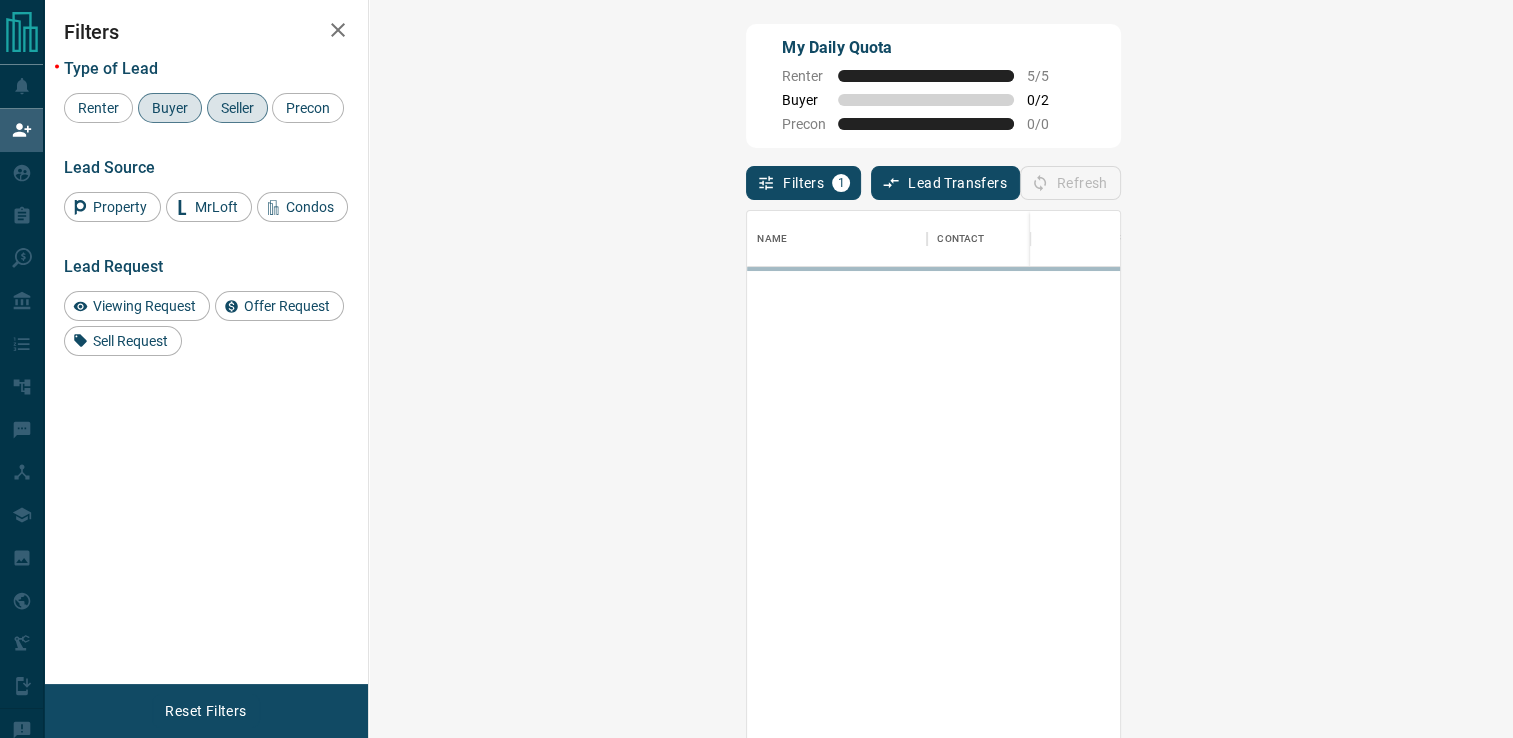 scroll, scrollTop: 16, scrollLeft: 16, axis: both 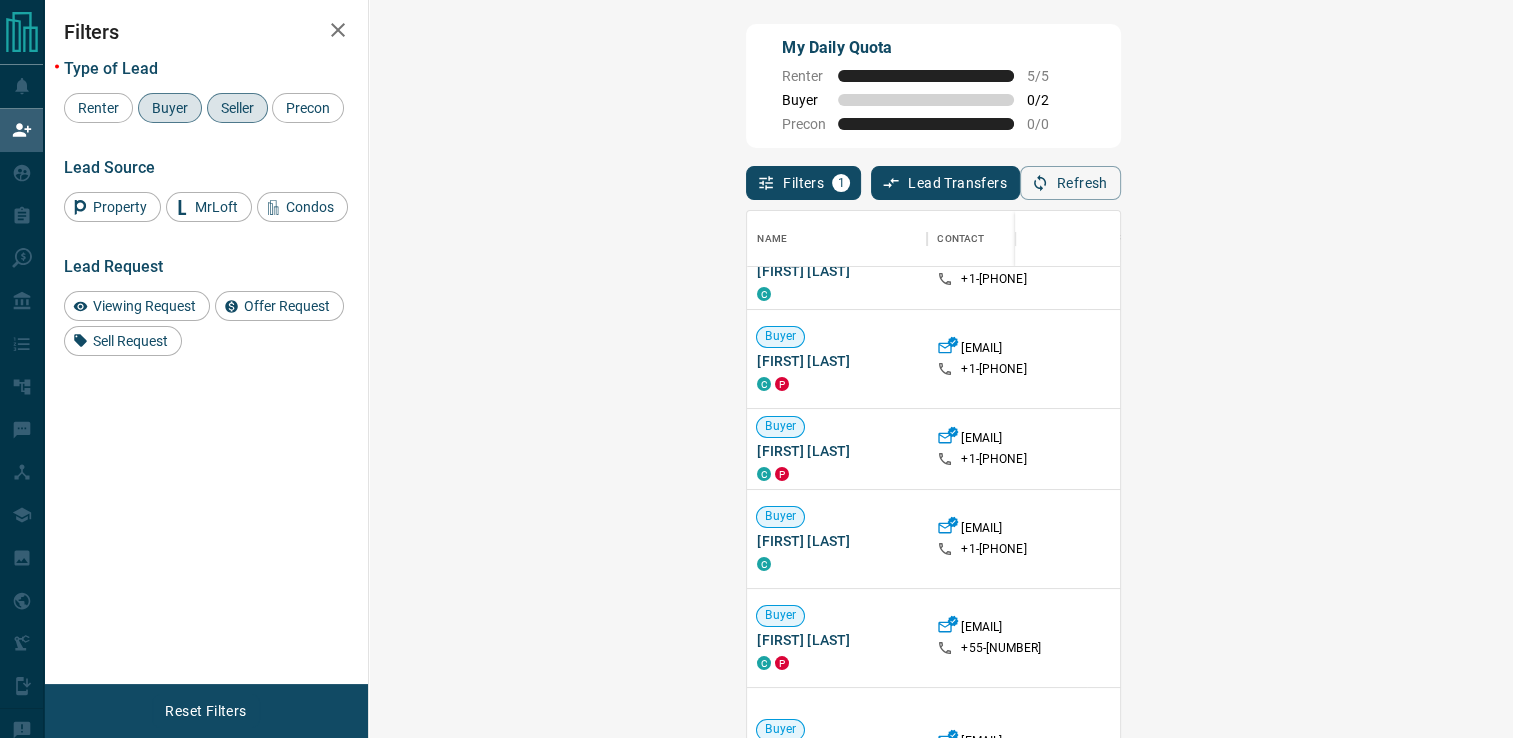 click 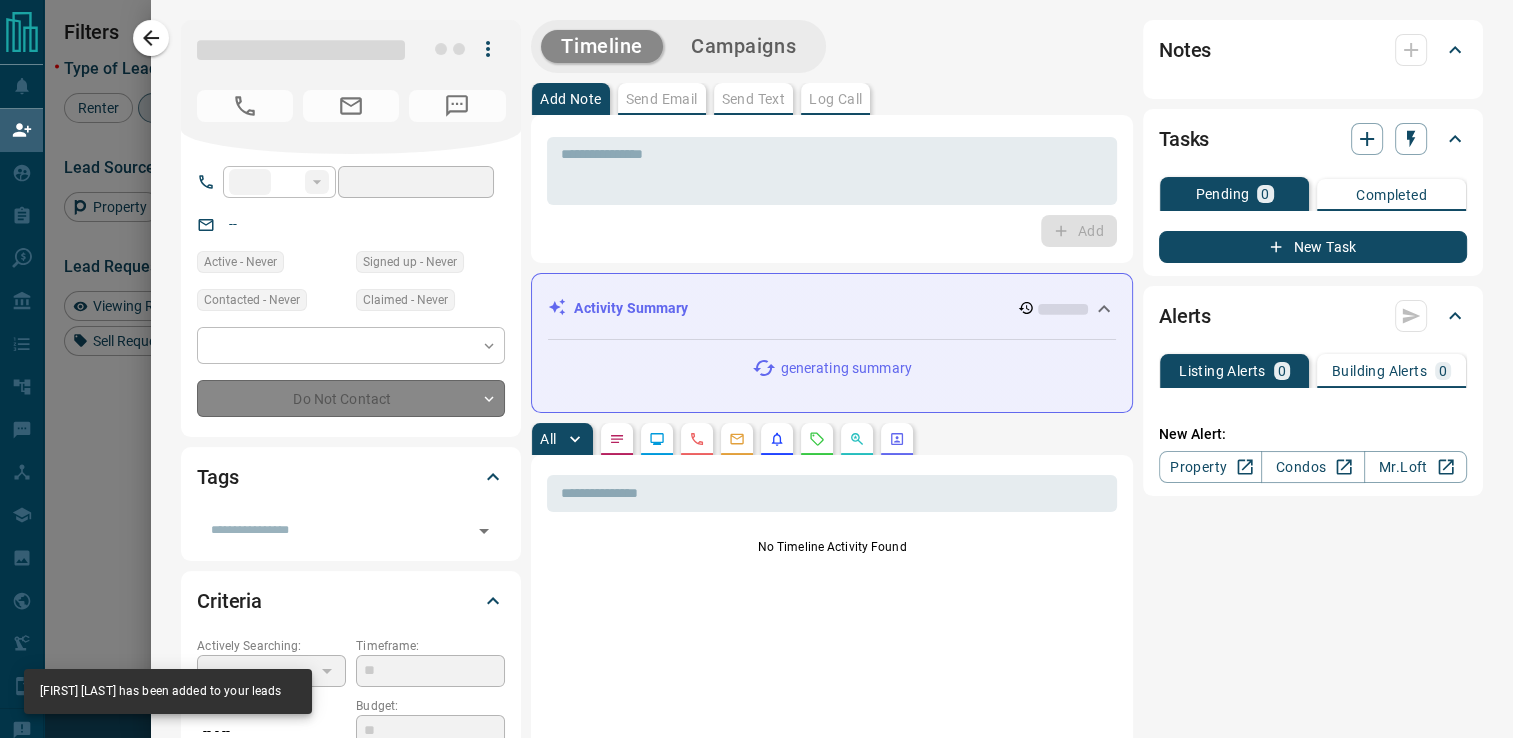 type on "**" 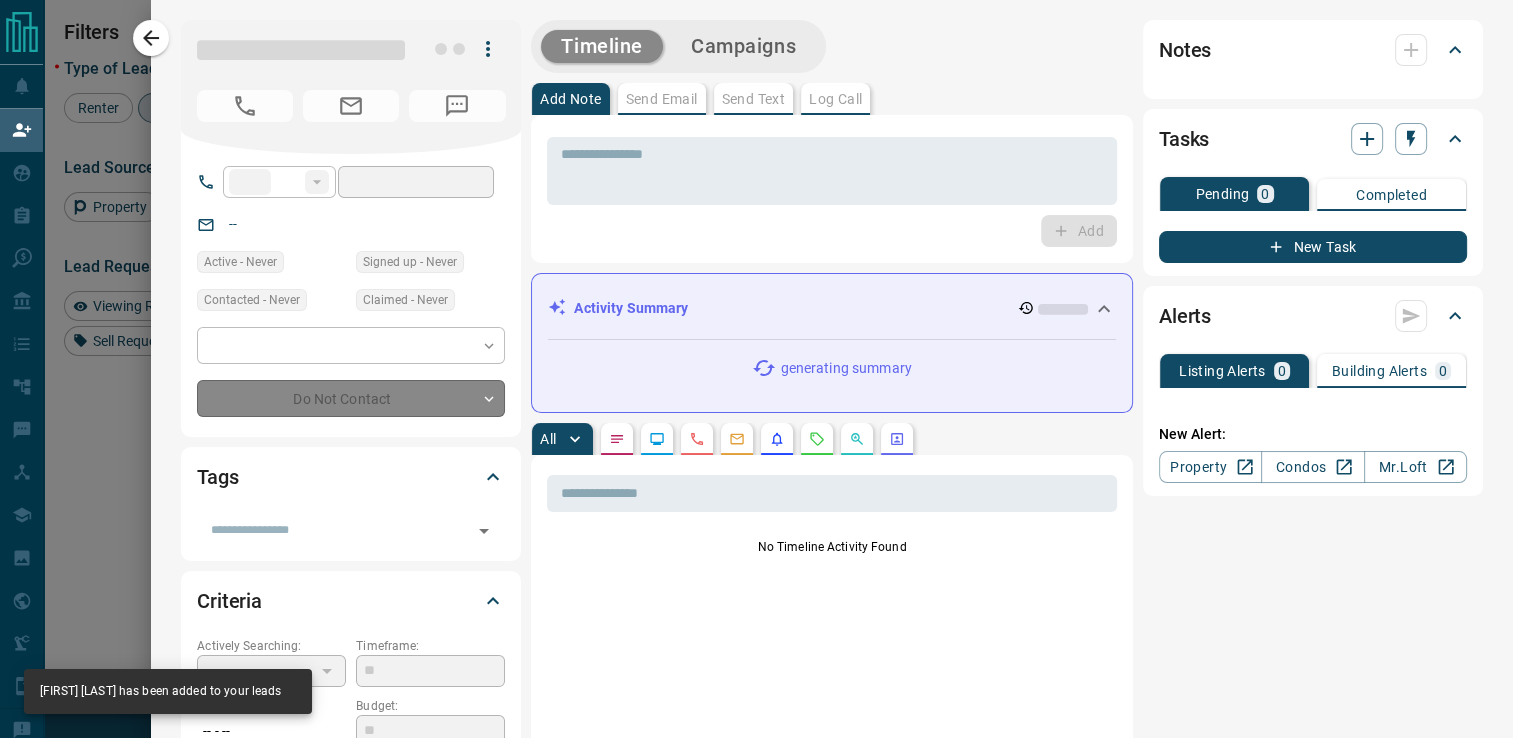 type on "**********" 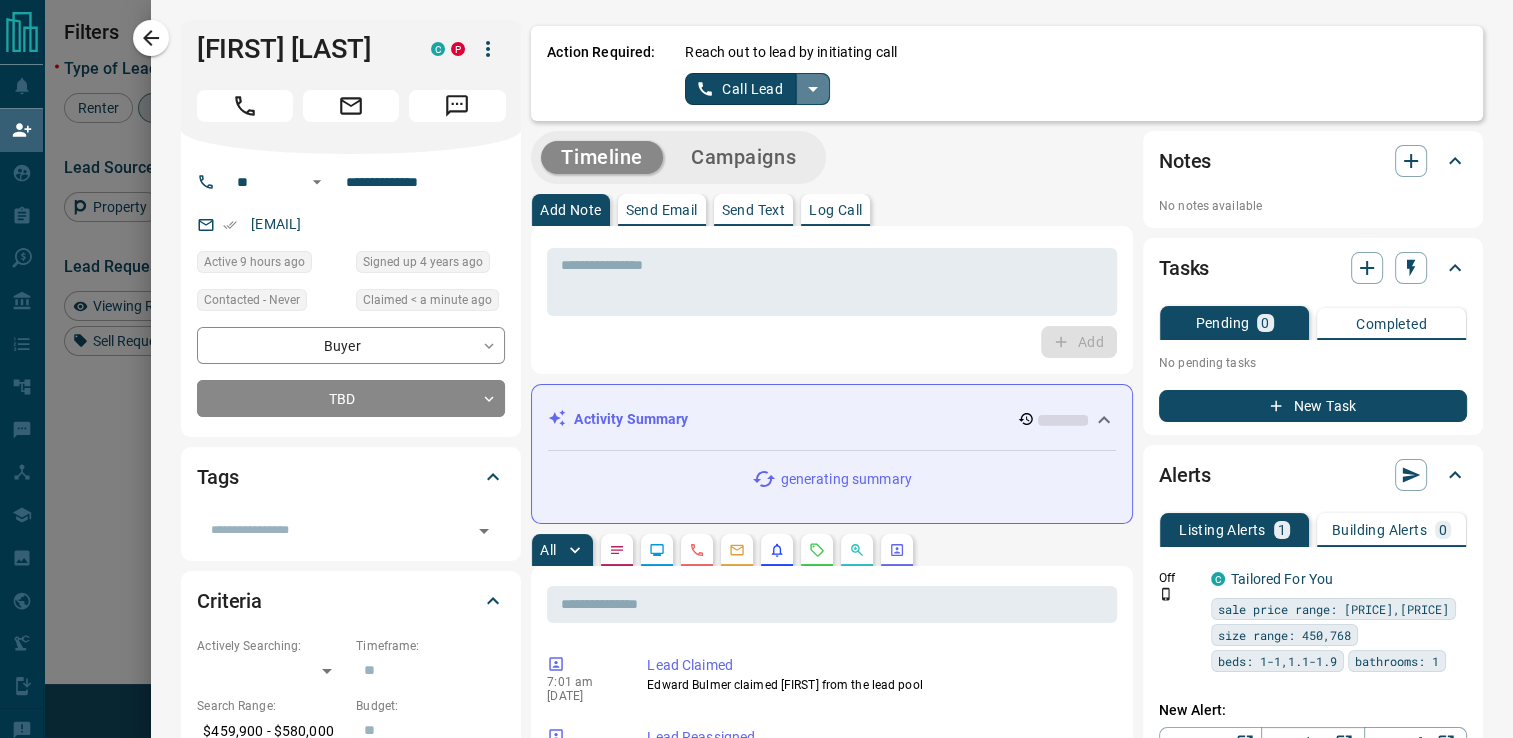 click 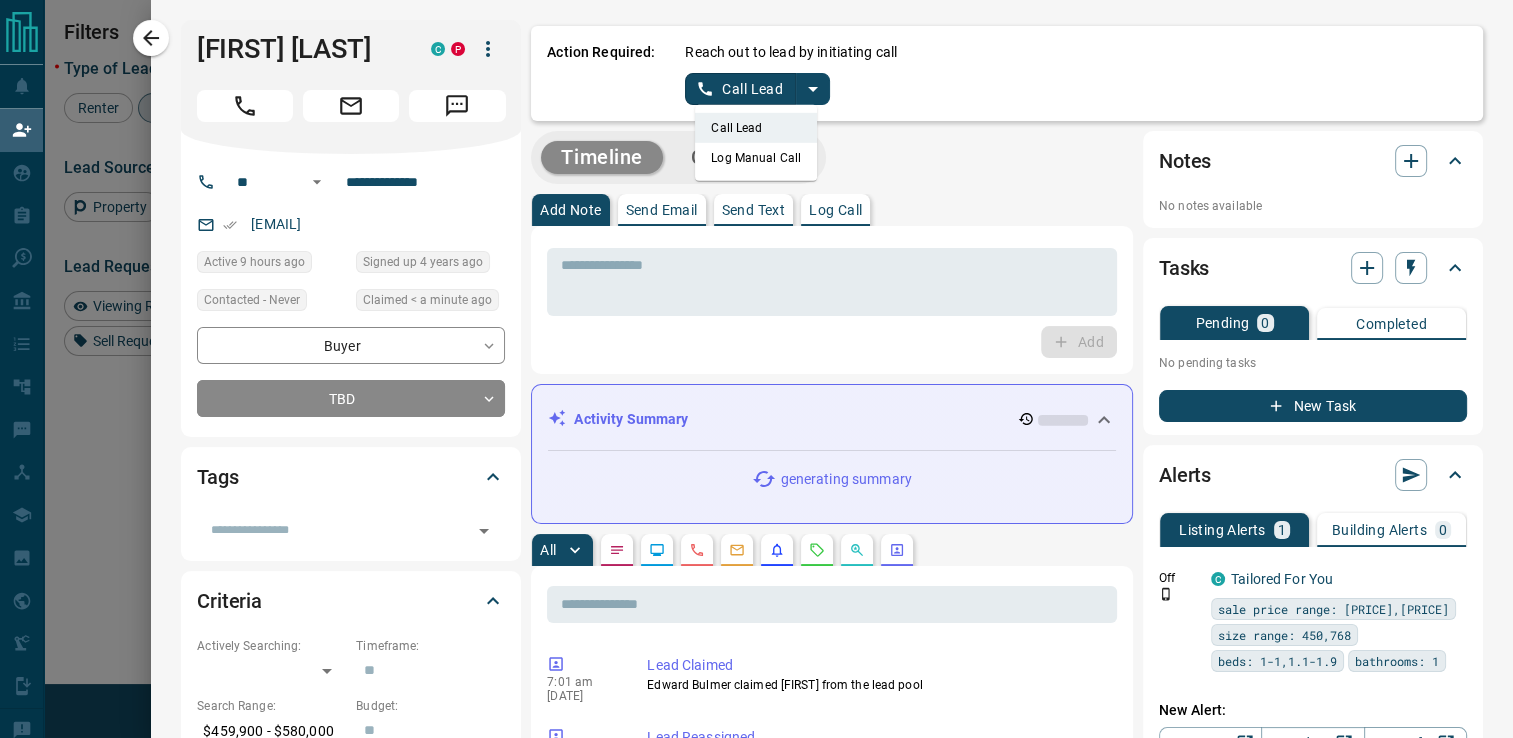 click on "Log Manual Call" at bounding box center (756, 158) 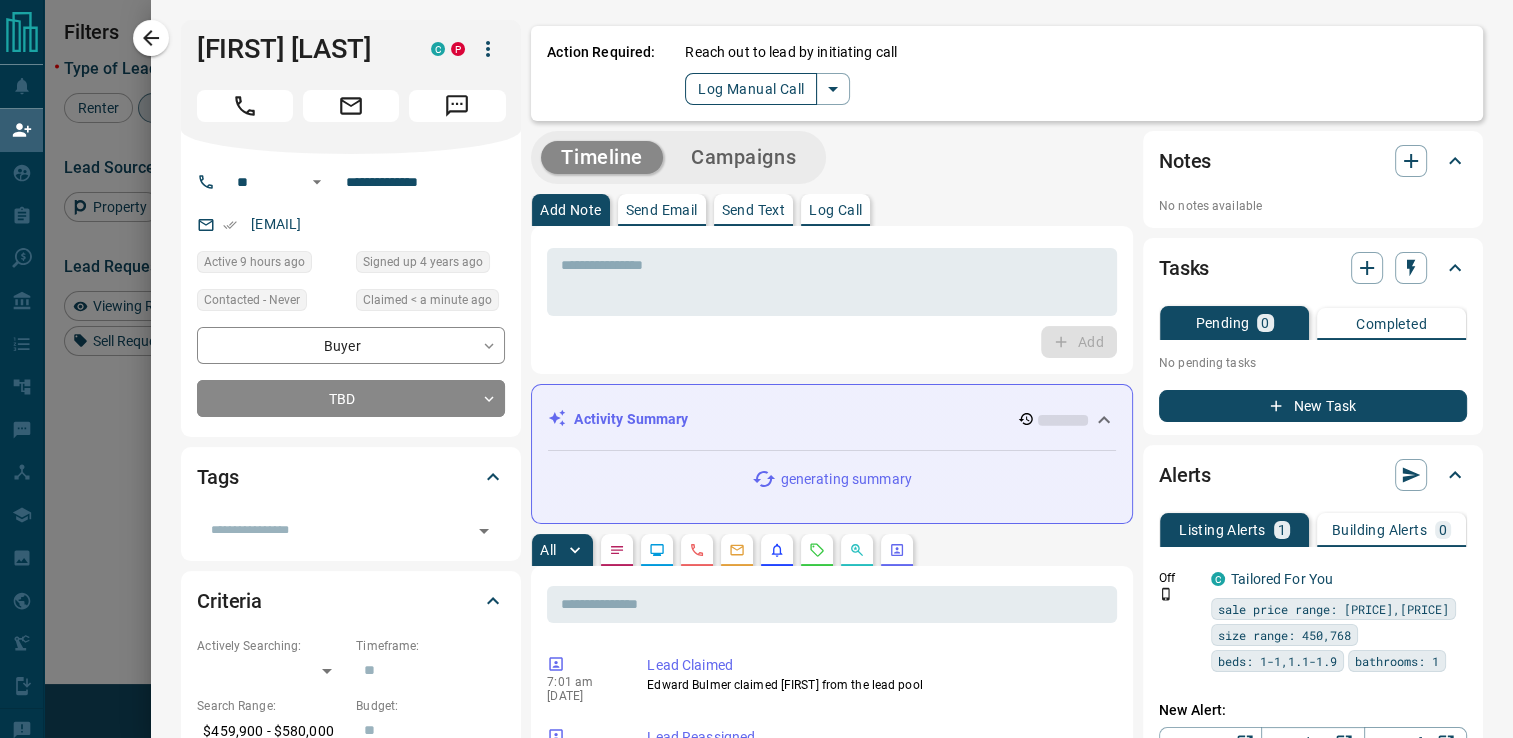 click on "Log Manual Call" at bounding box center [751, 89] 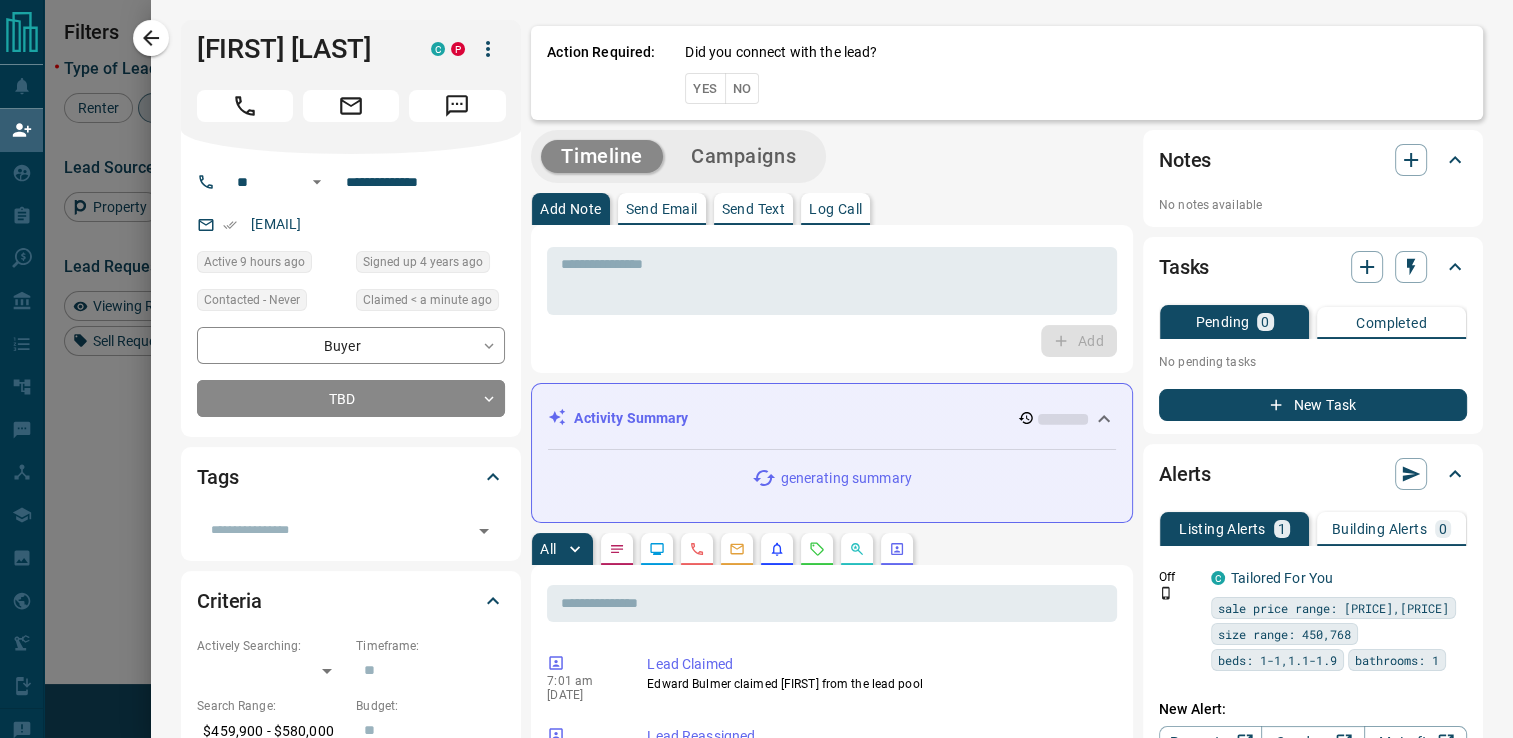 click on "No" at bounding box center (742, 88) 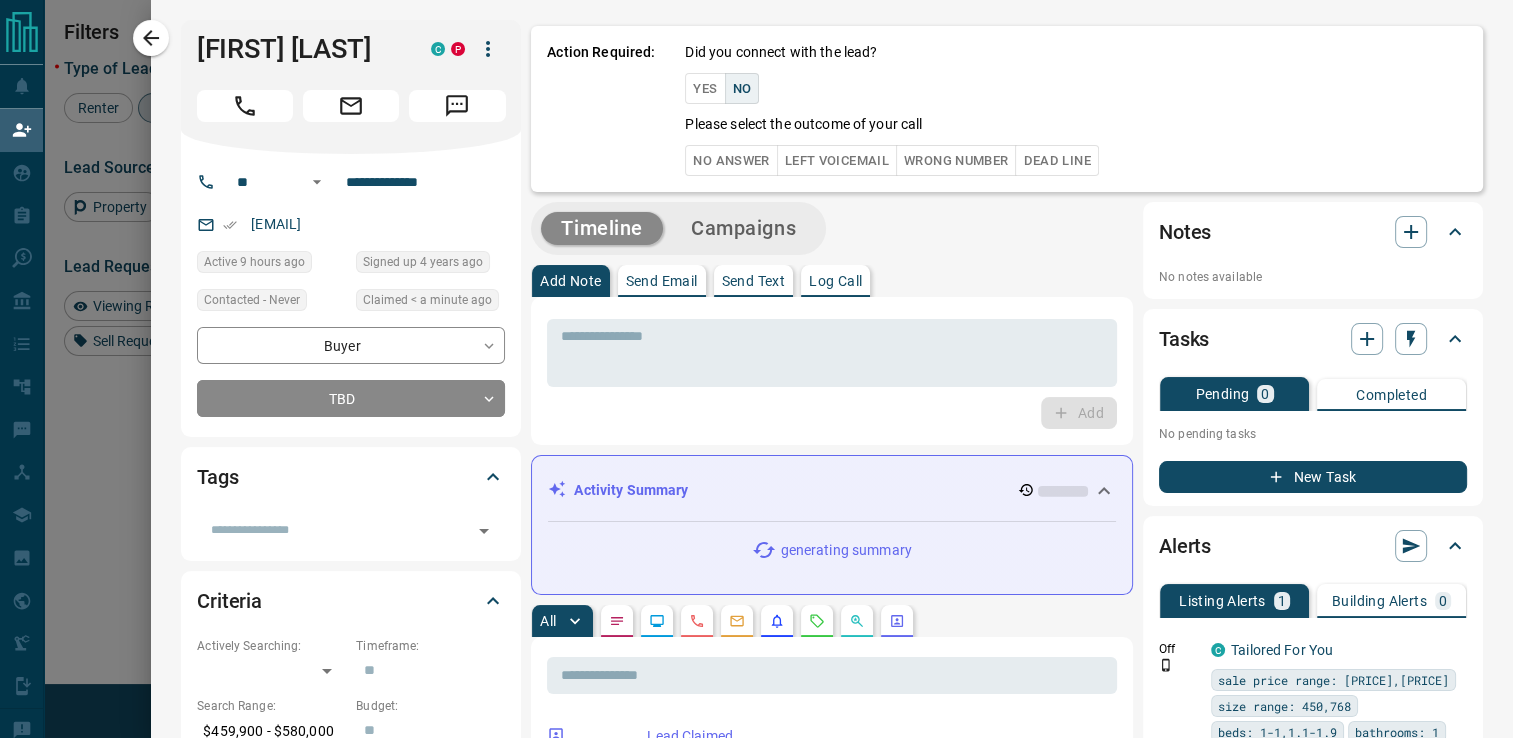 click on "No Answer" at bounding box center (731, 160) 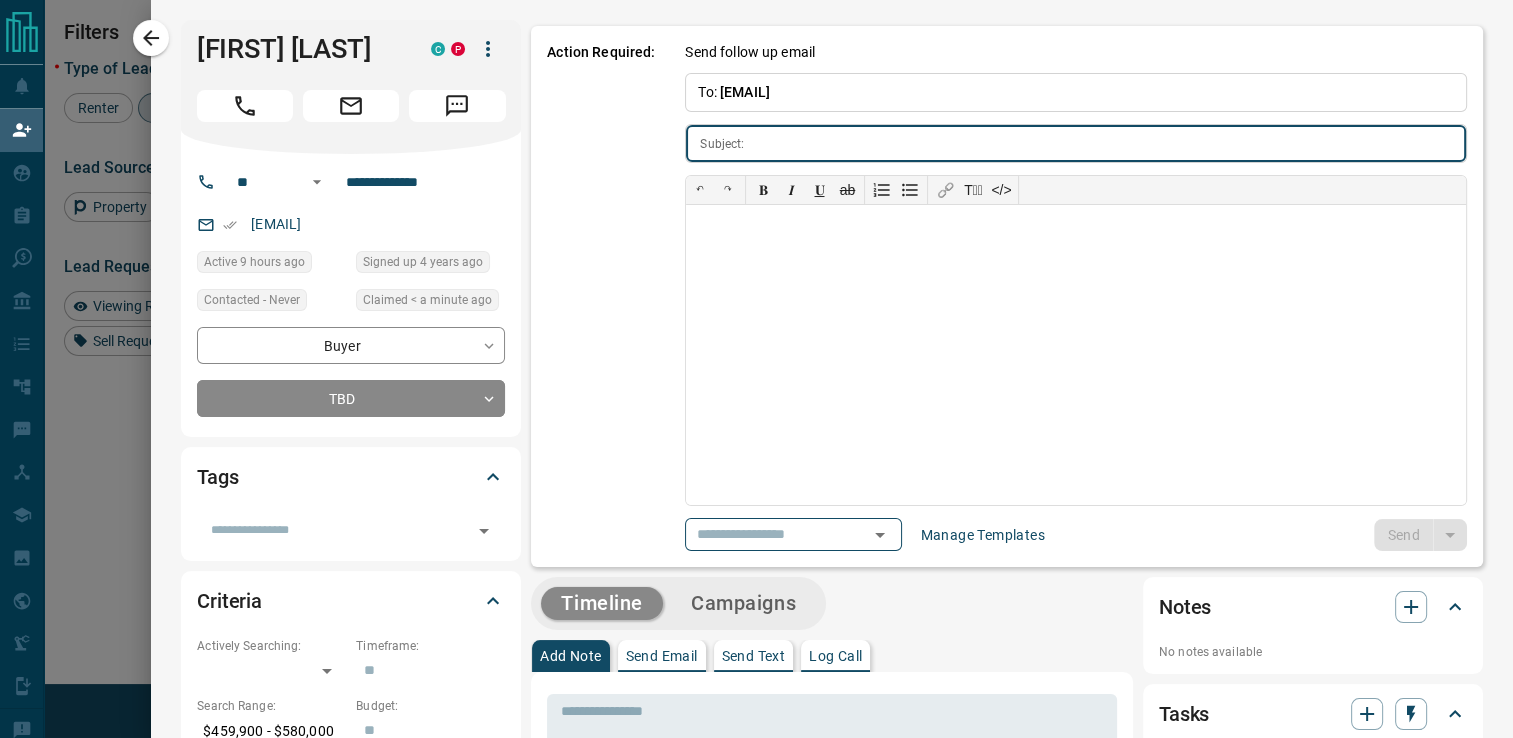 type on "**********" 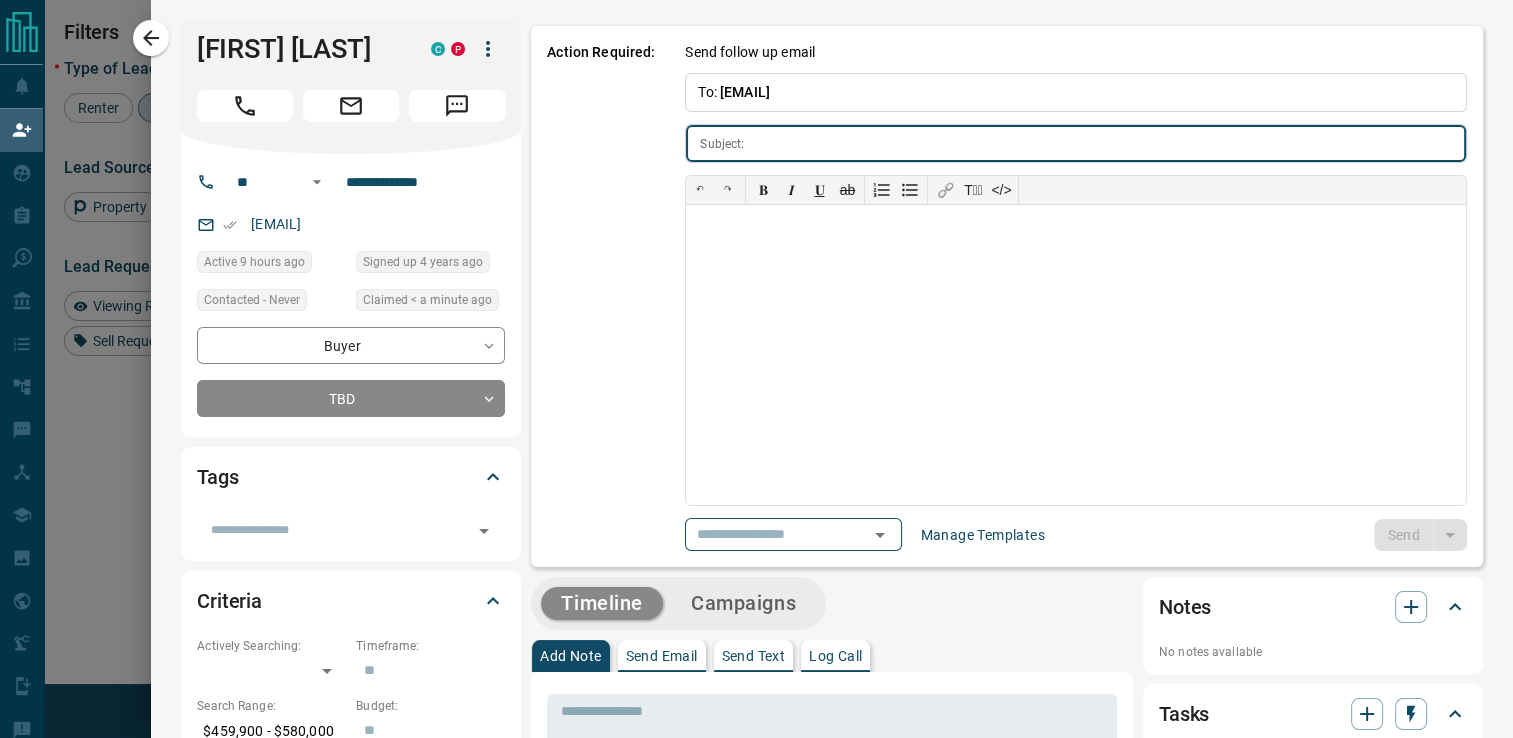 type on "**********" 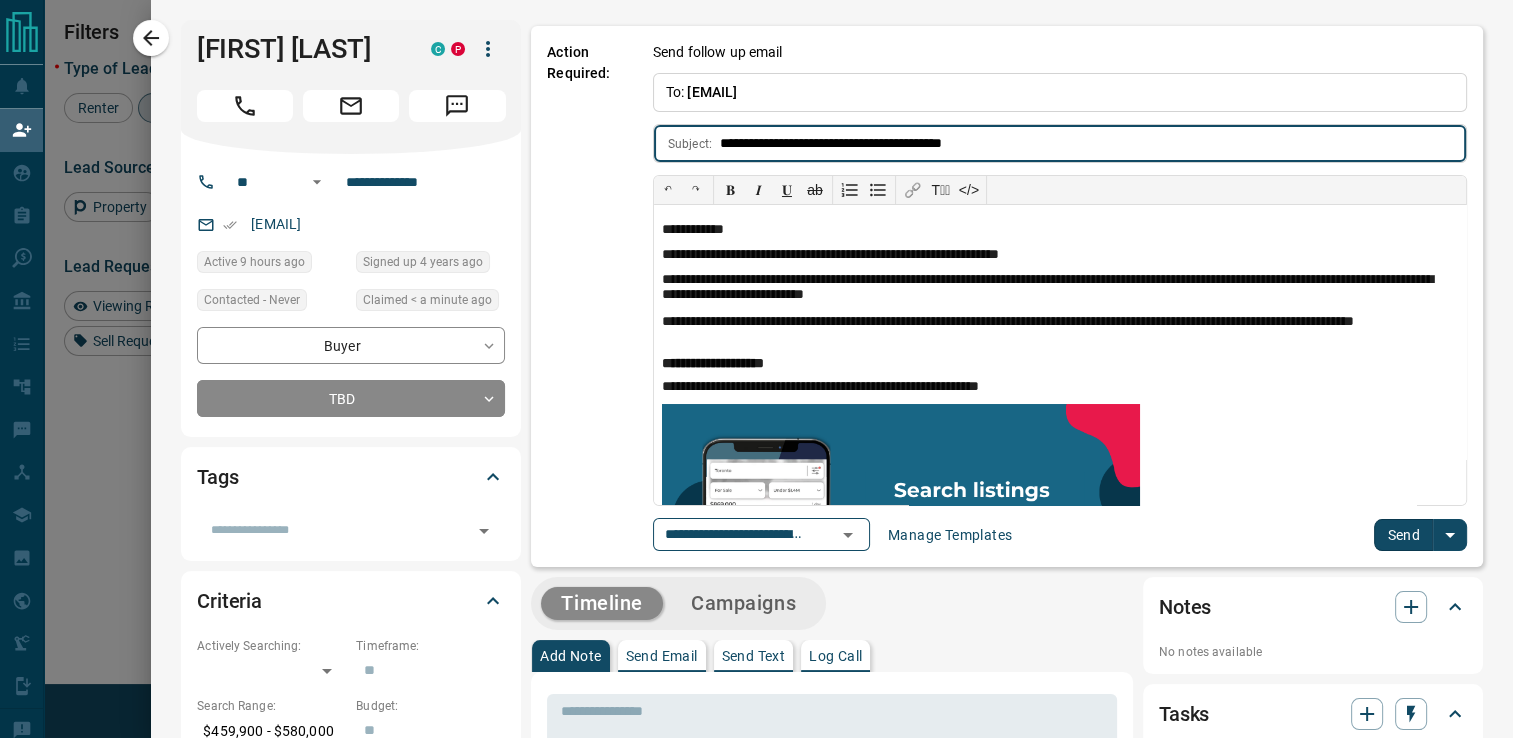 click on "Send" at bounding box center (1403, 535) 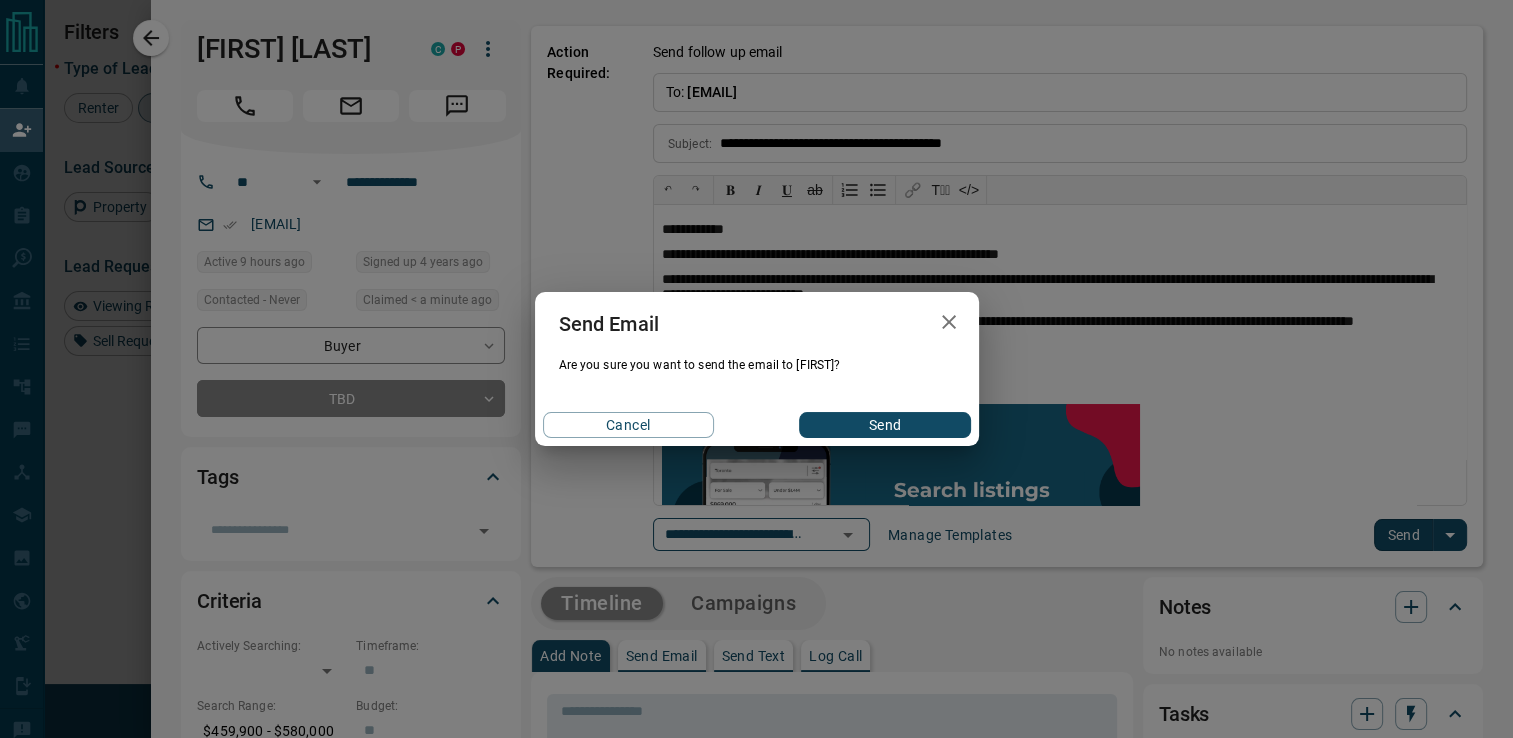 click on "Send" at bounding box center (884, 425) 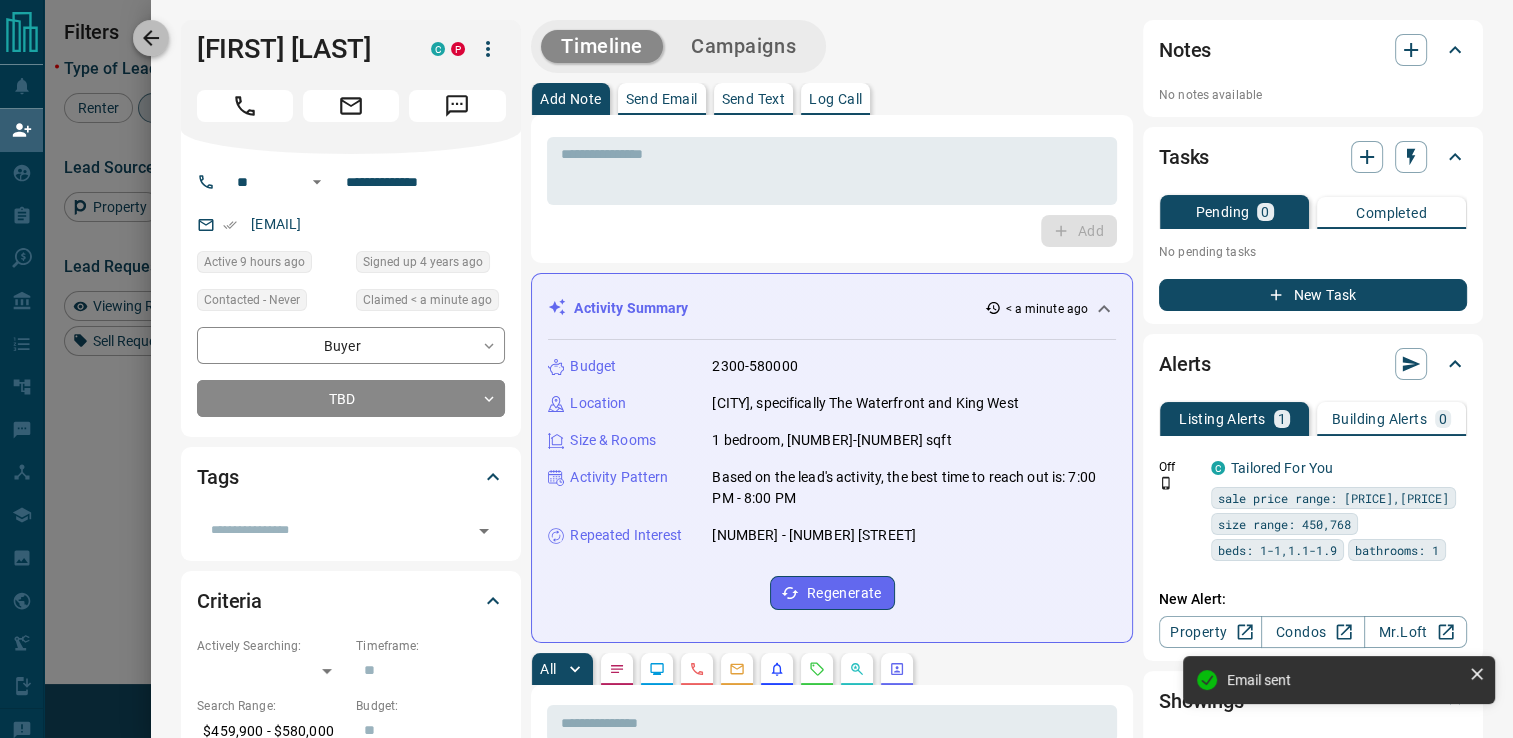 click 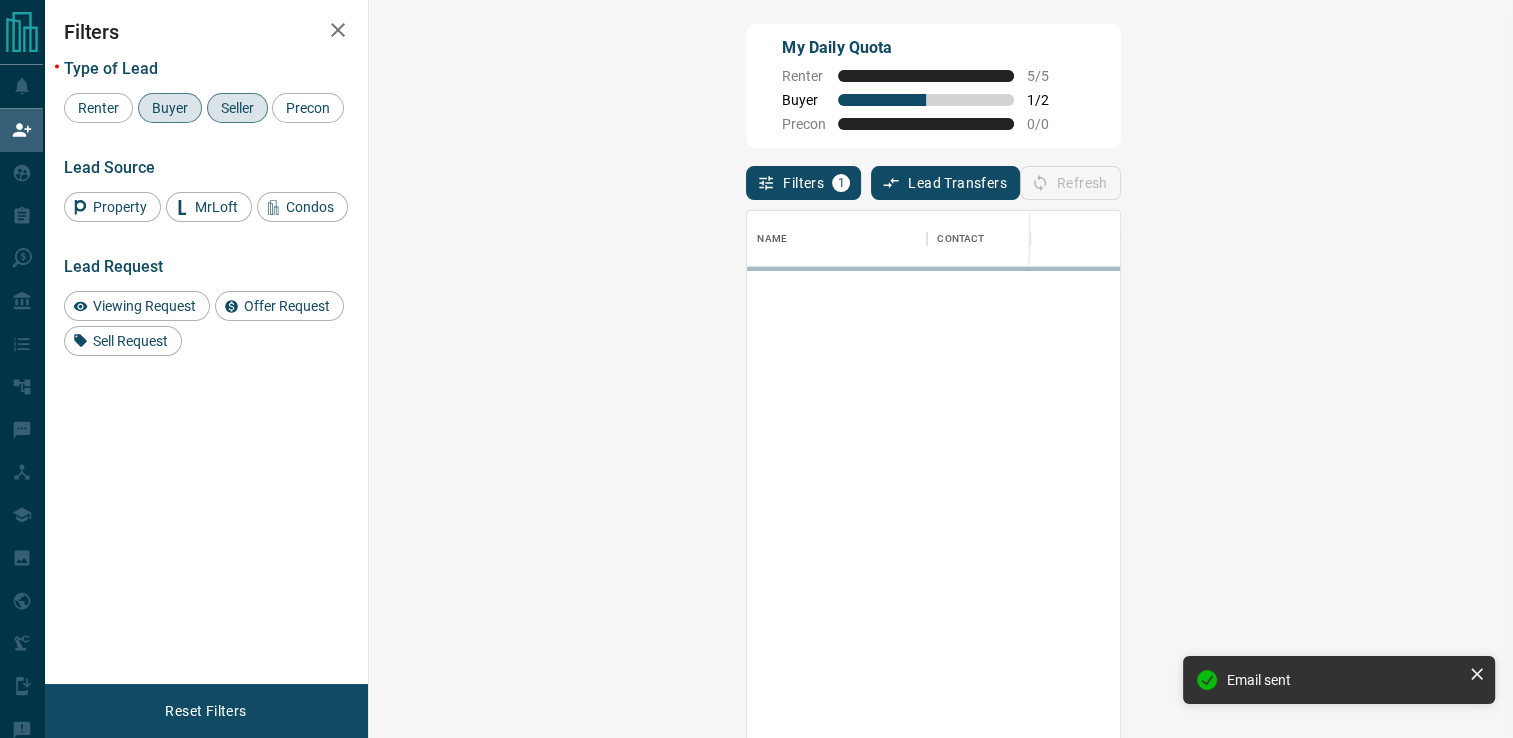 scroll, scrollTop: 16, scrollLeft: 16, axis: both 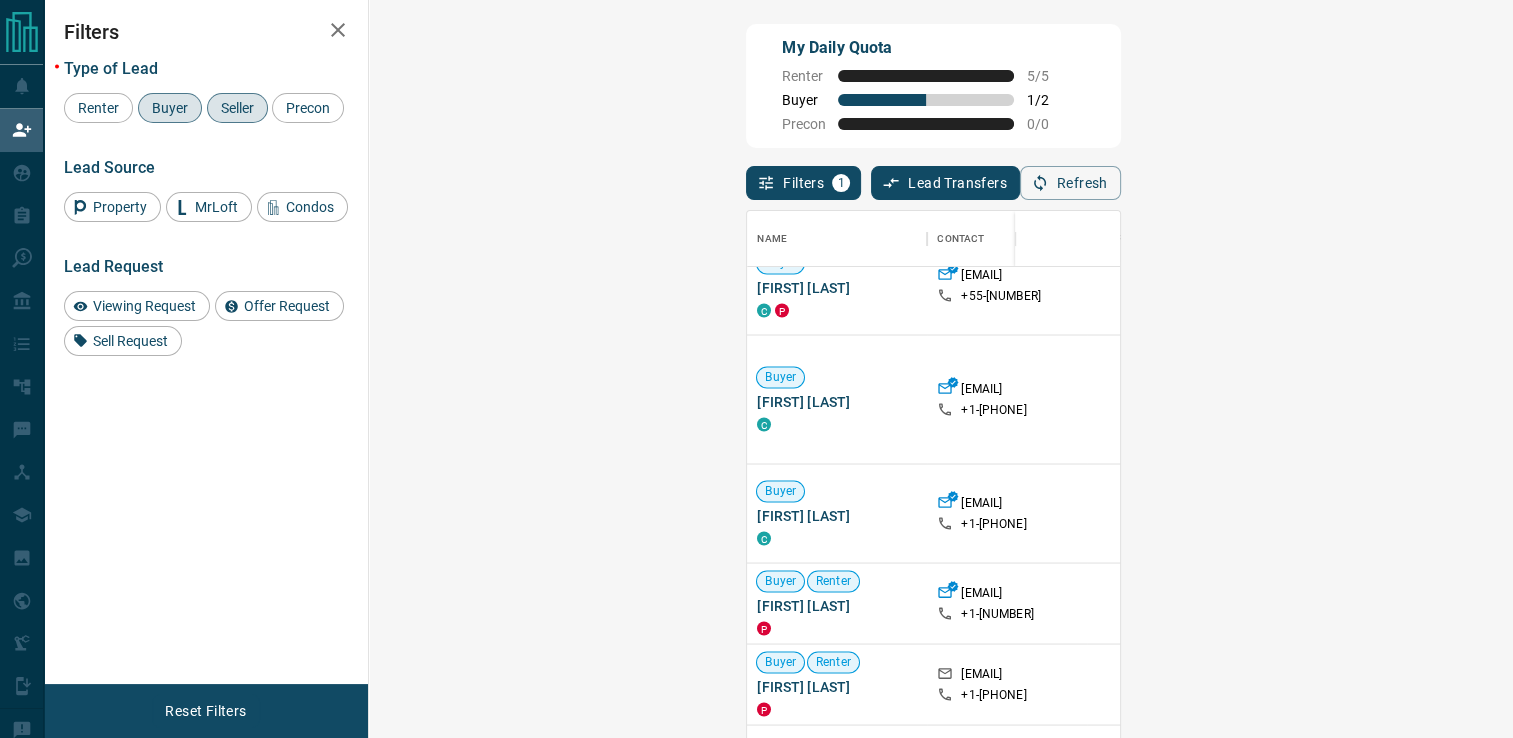 click on "Viewing Request   ( 1 )" at bounding box center (1566, 513) 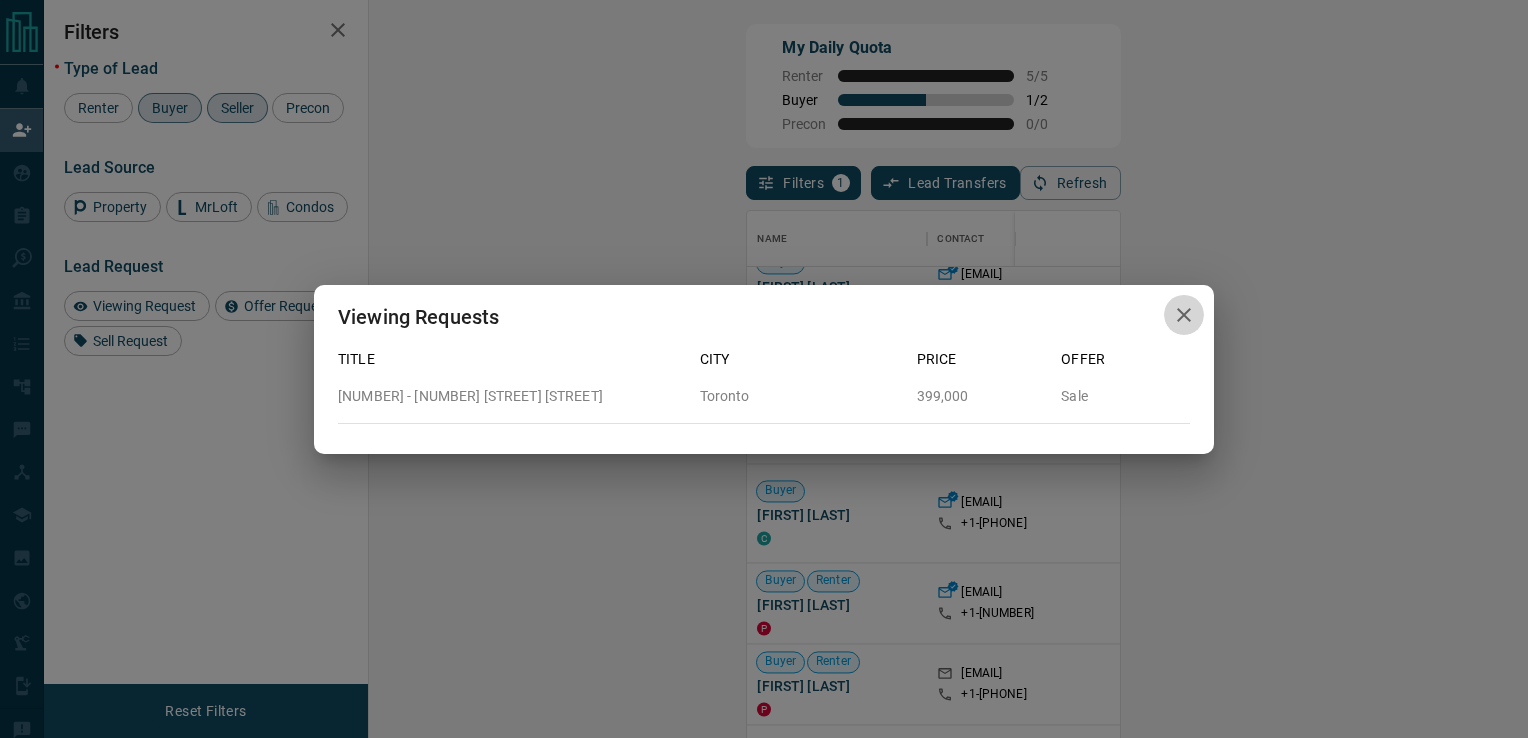 click 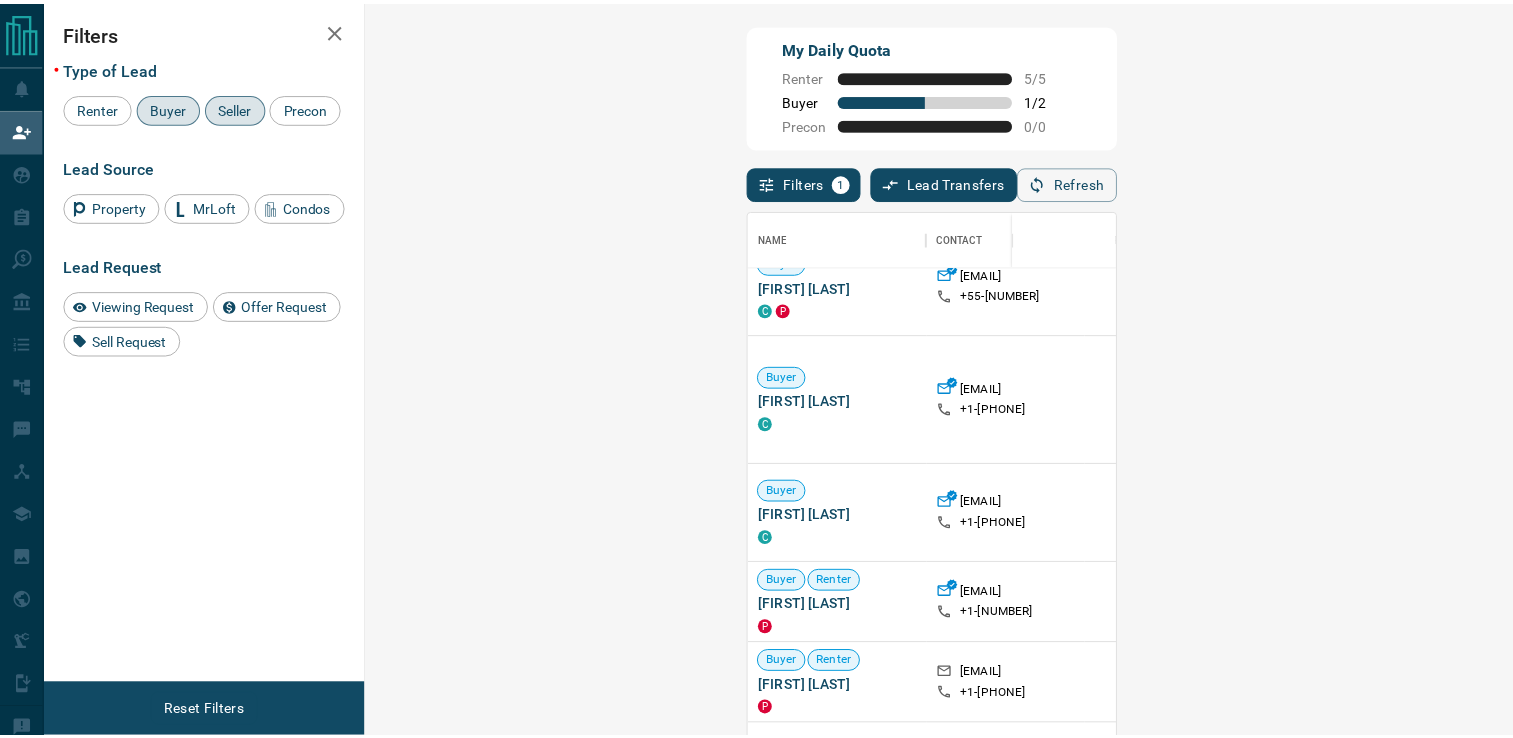 scroll, scrollTop: 16, scrollLeft: 16, axis: both 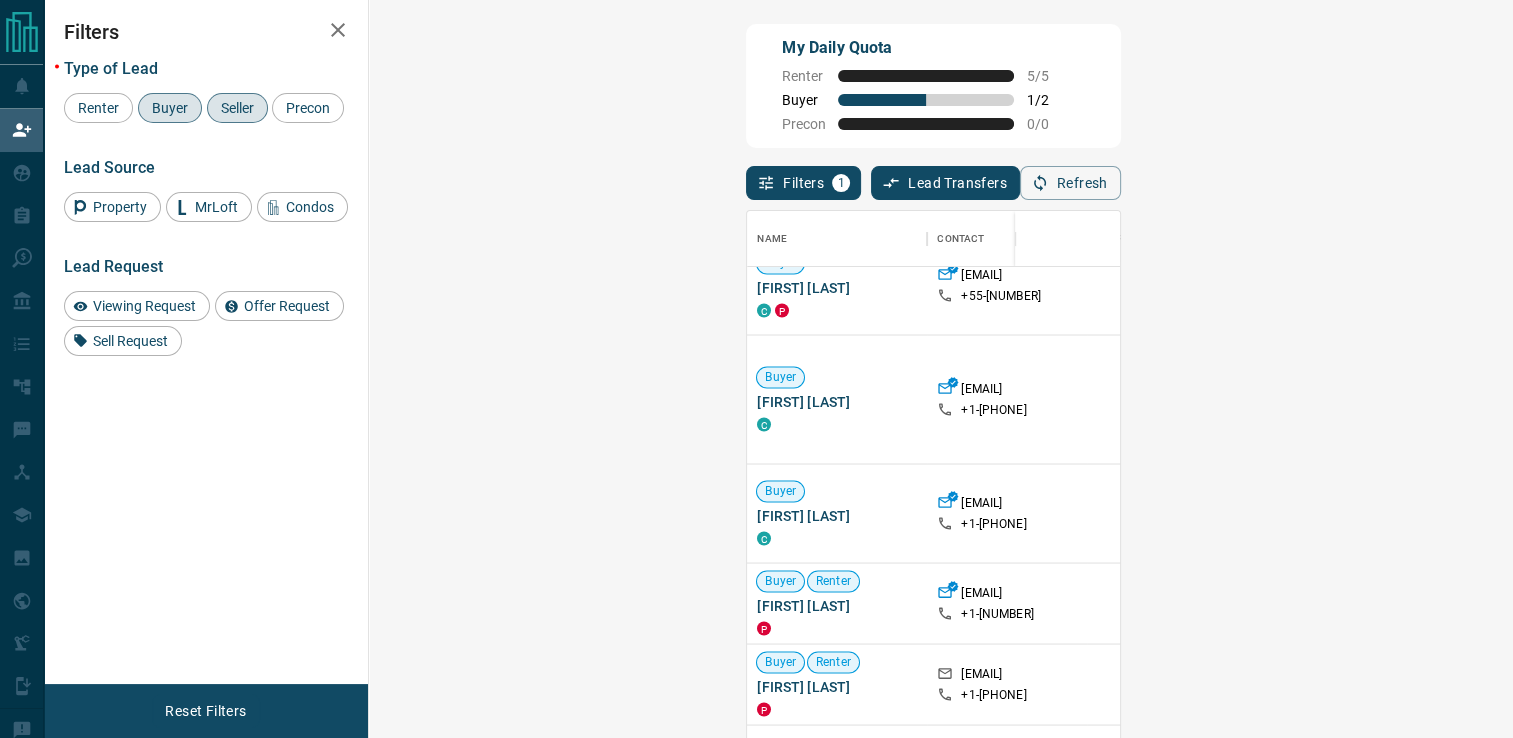 click on "Claim" at bounding box center (1803, 513) 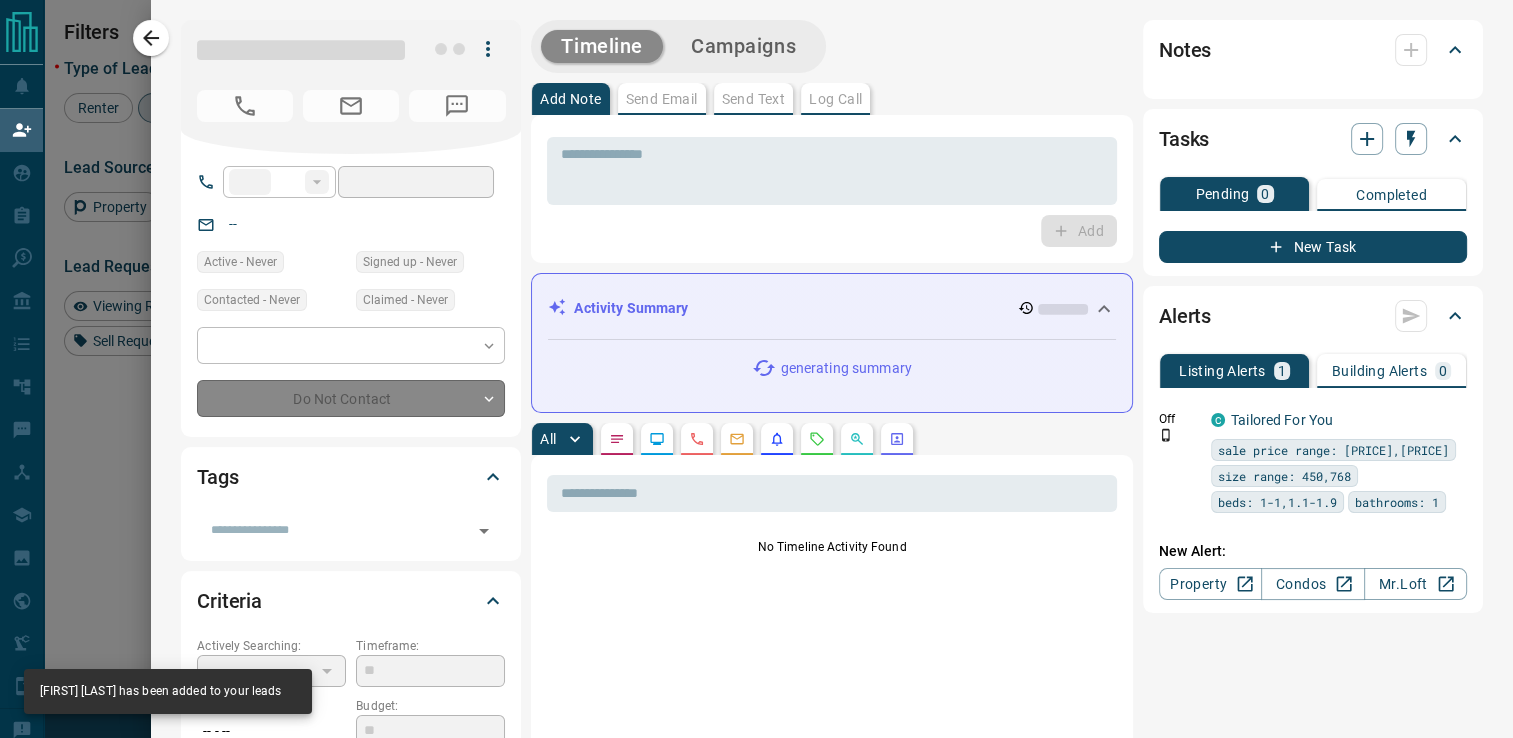 type on "**" 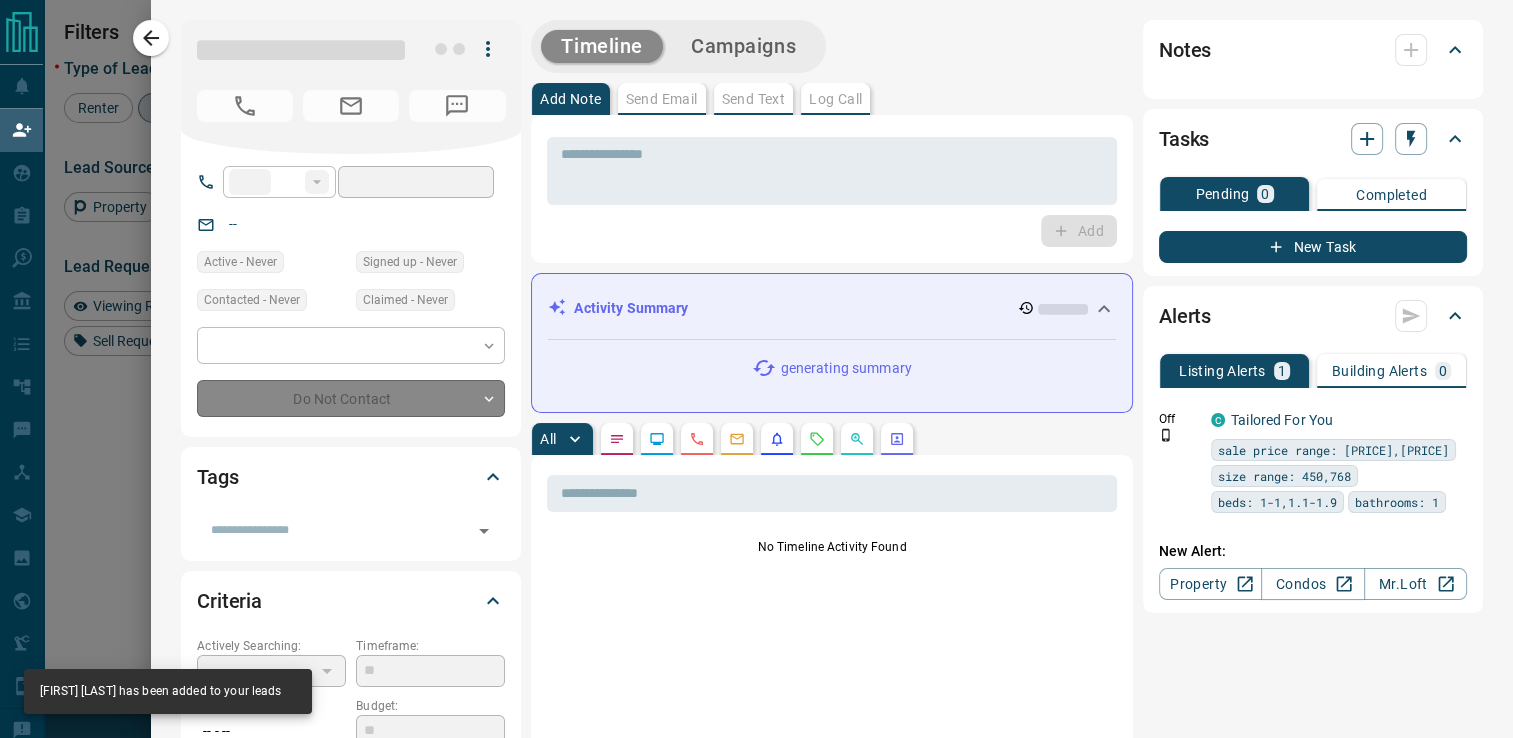 type on "**********" 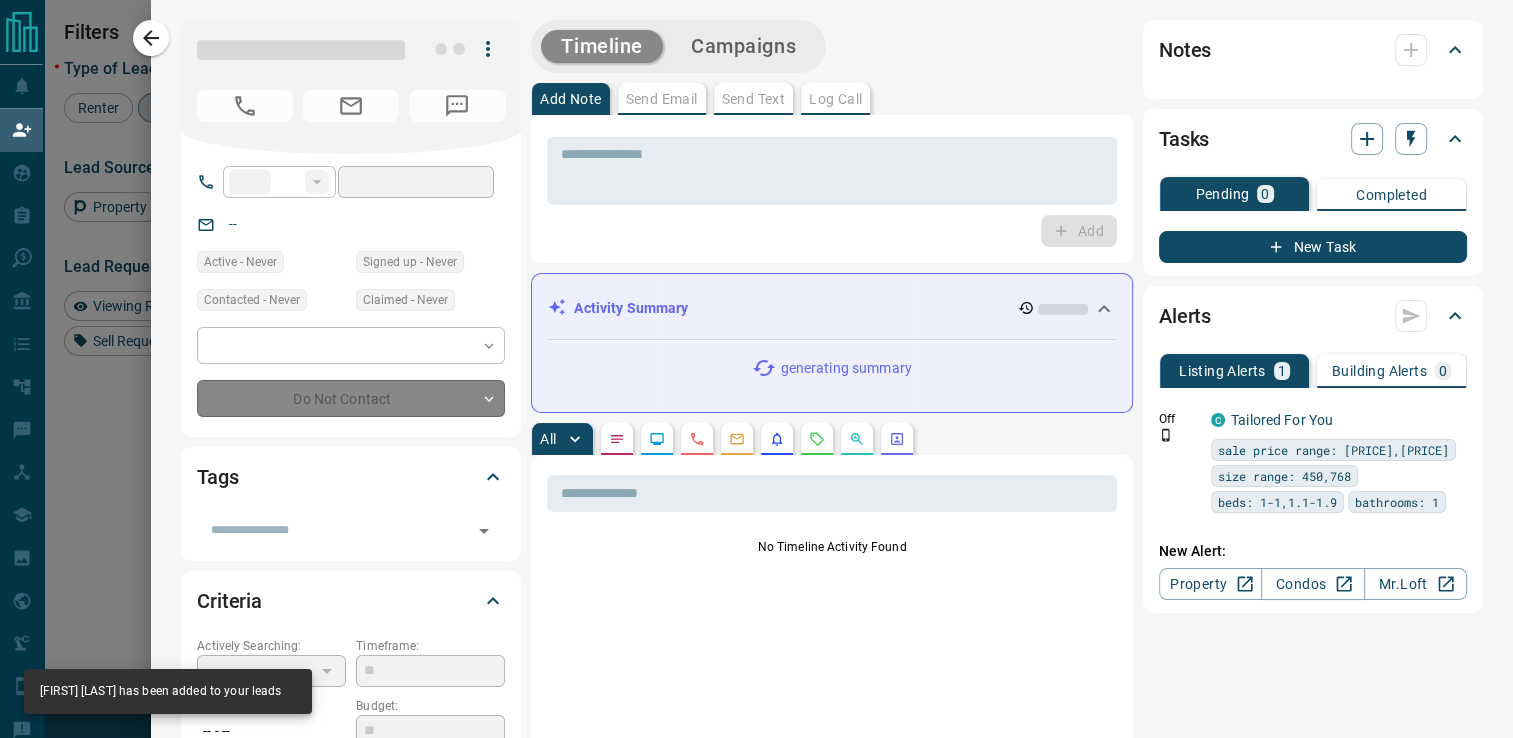 type on "*" 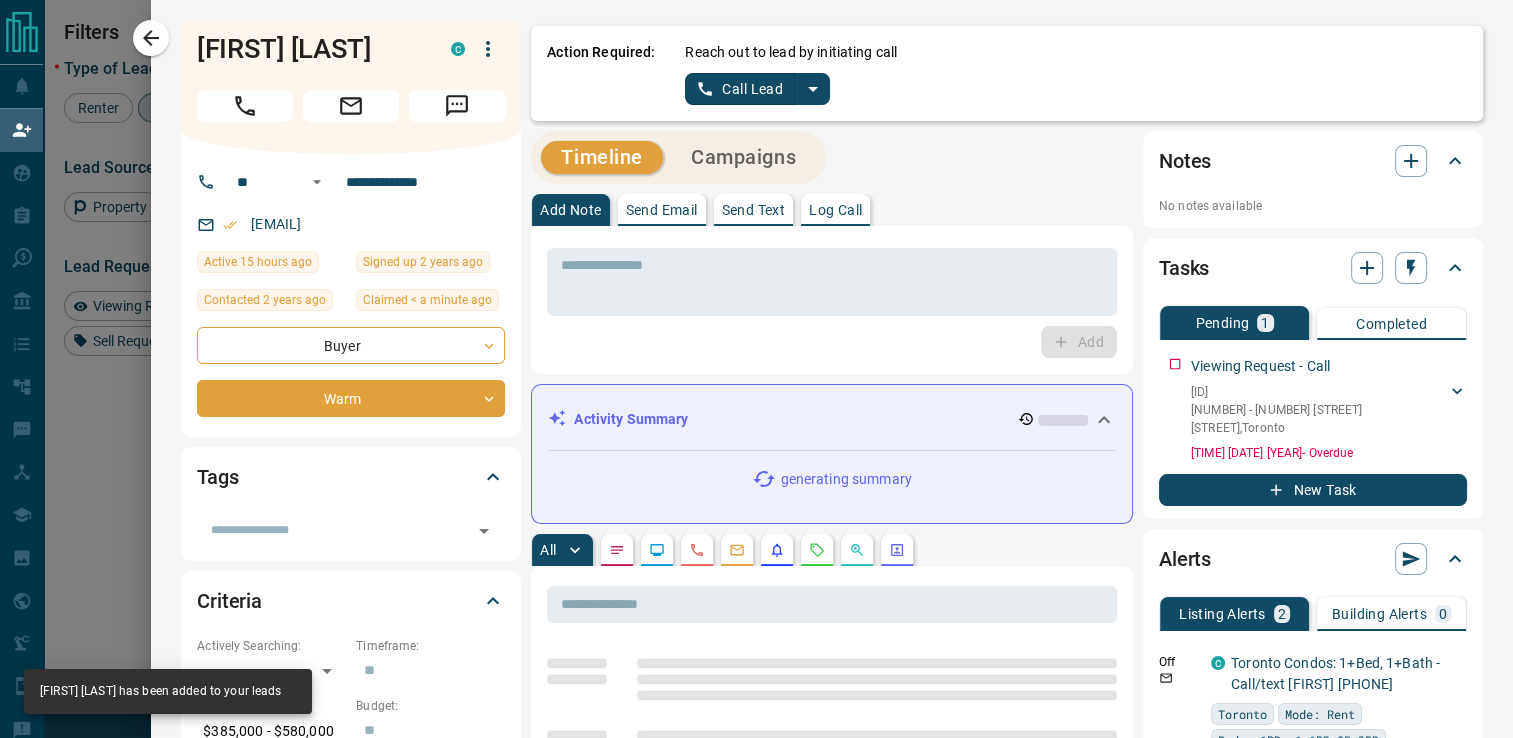 click 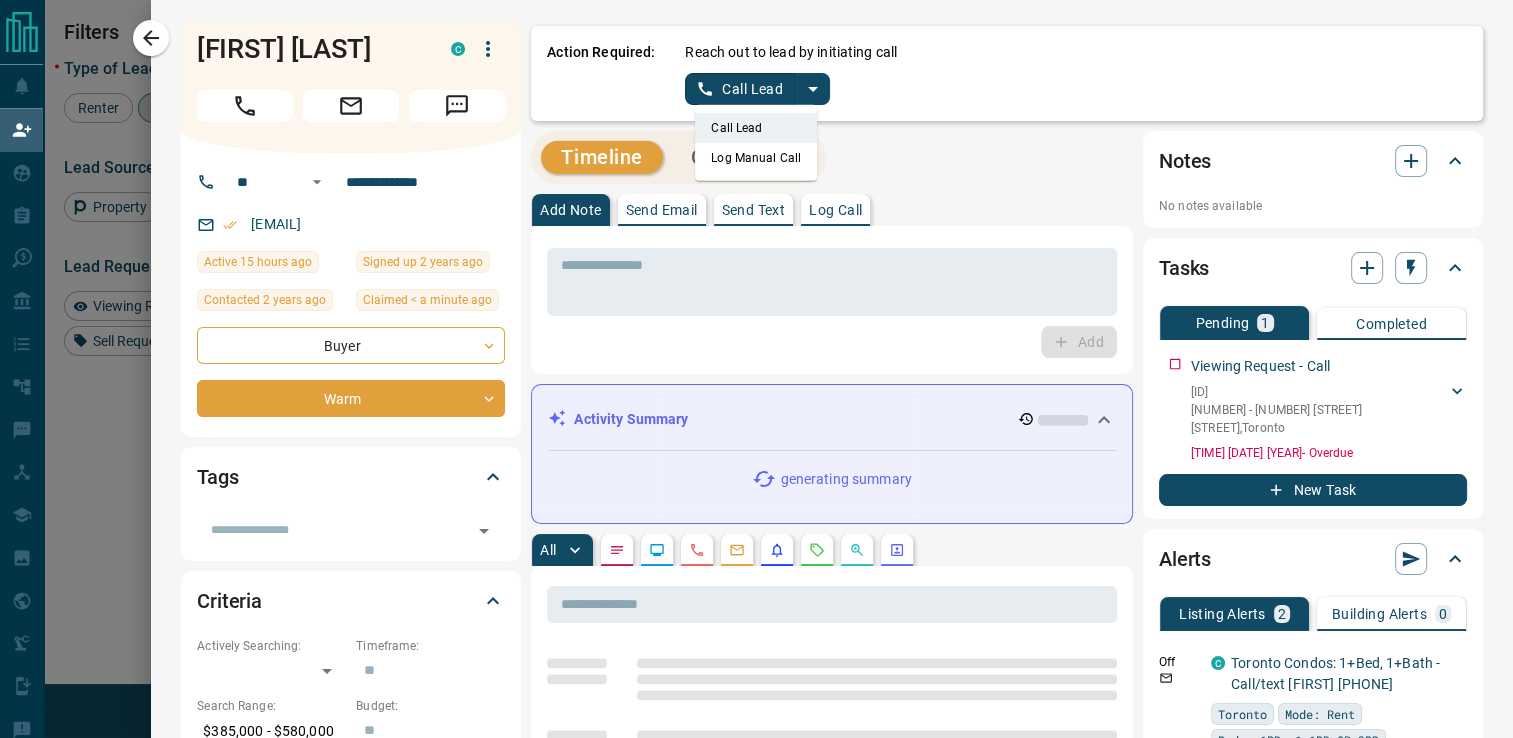 click on "Log Manual Call" at bounding box center [756, 158] 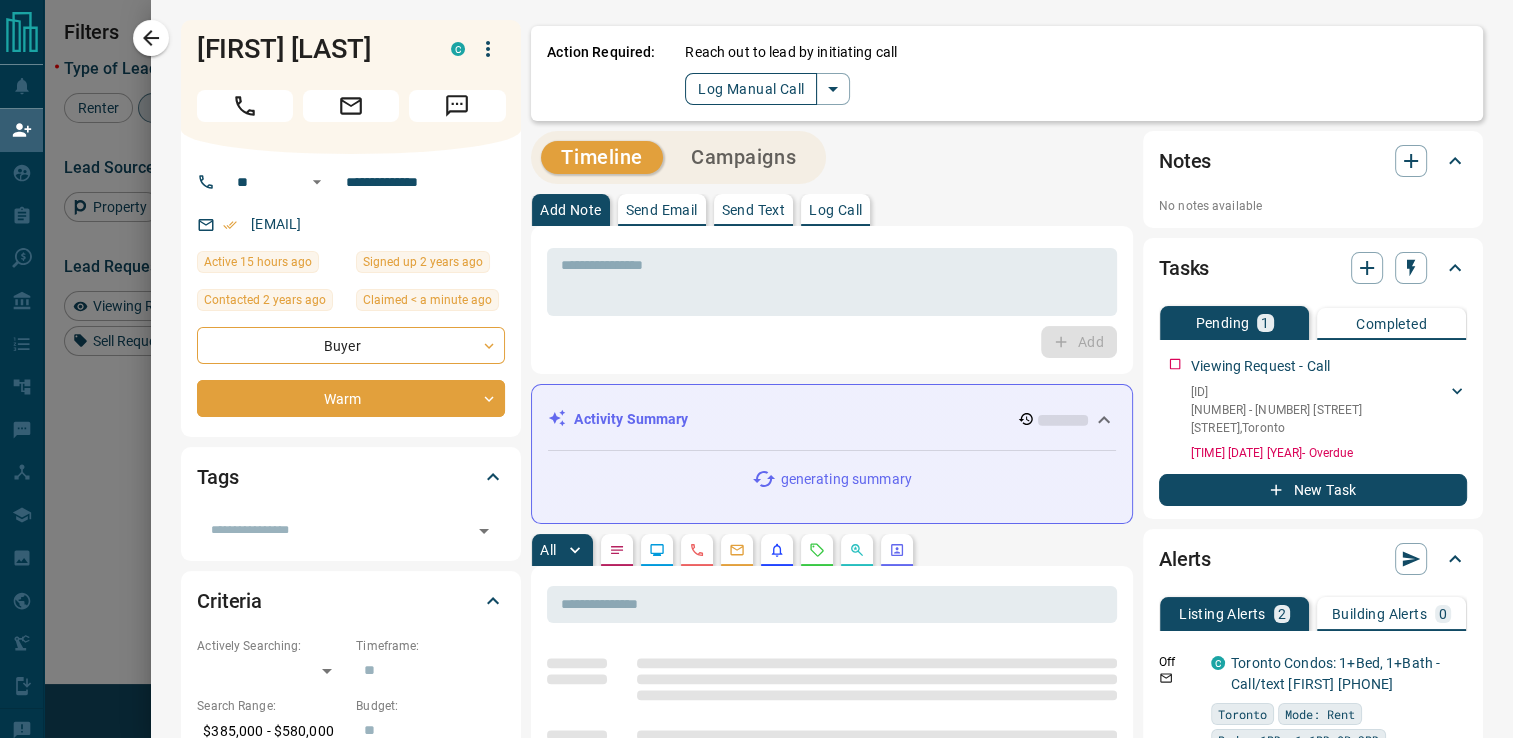 click on "Log Manual Call" at bounding box center (751, 89) 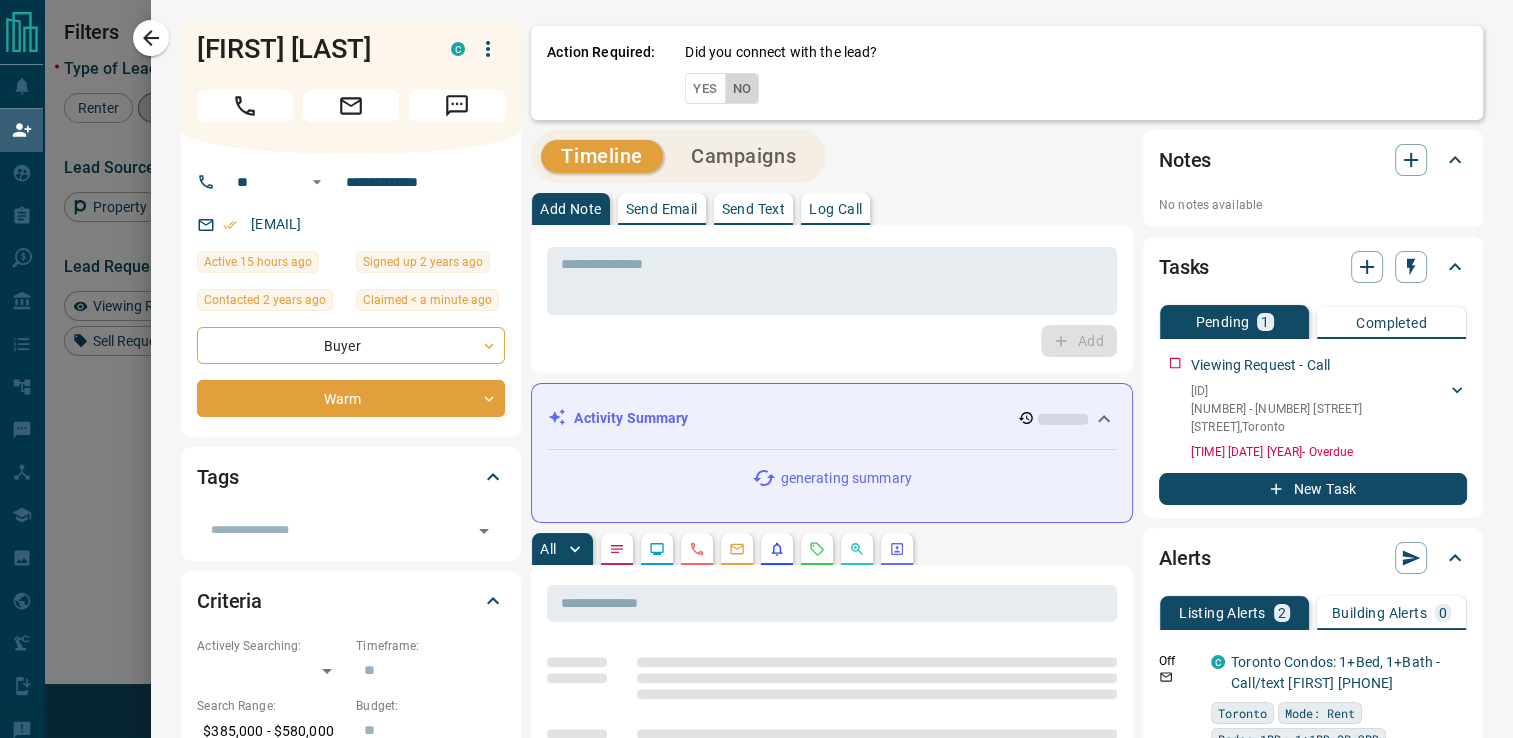 click on "No" at bounding box center (742, 88) 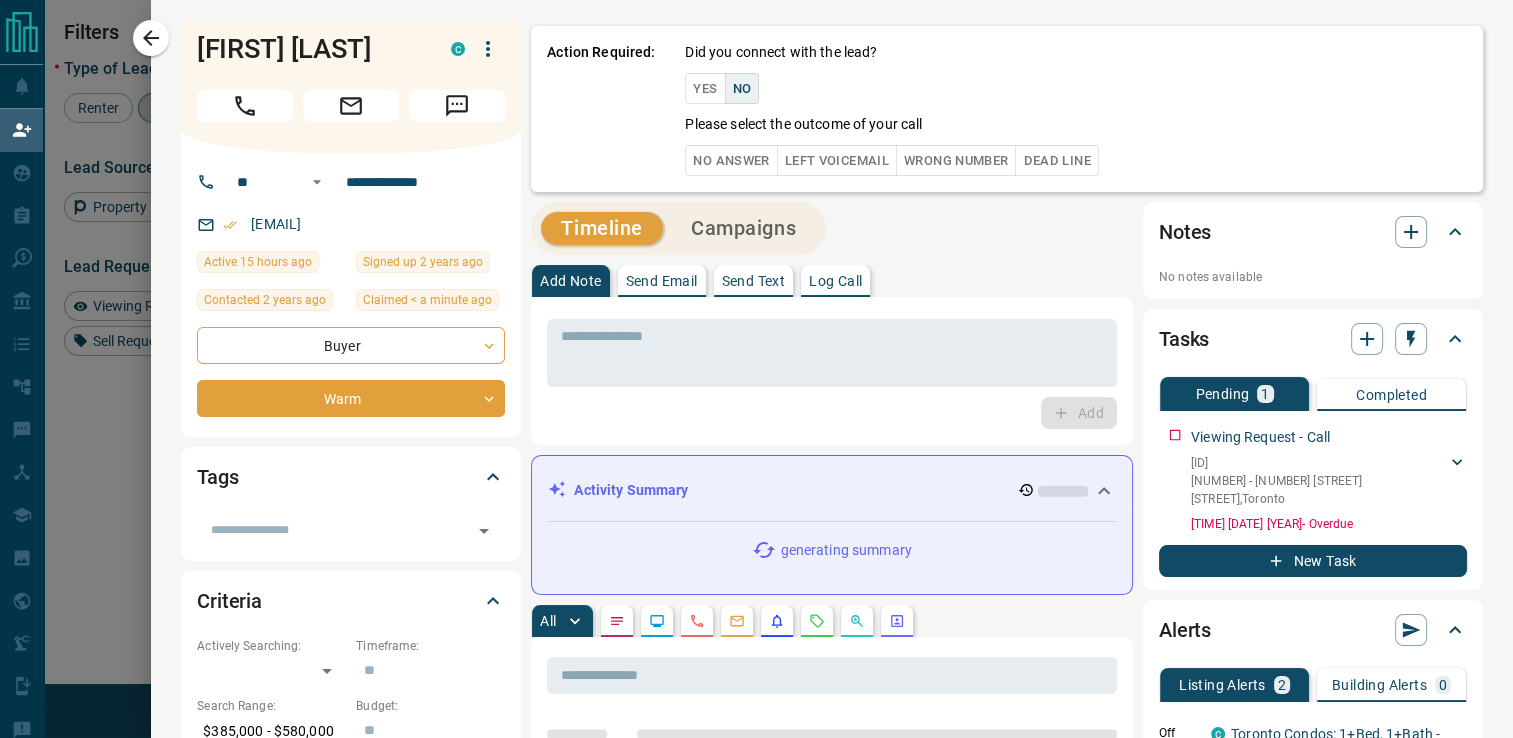 click on "No Answer" at bounding box center [731, 160] 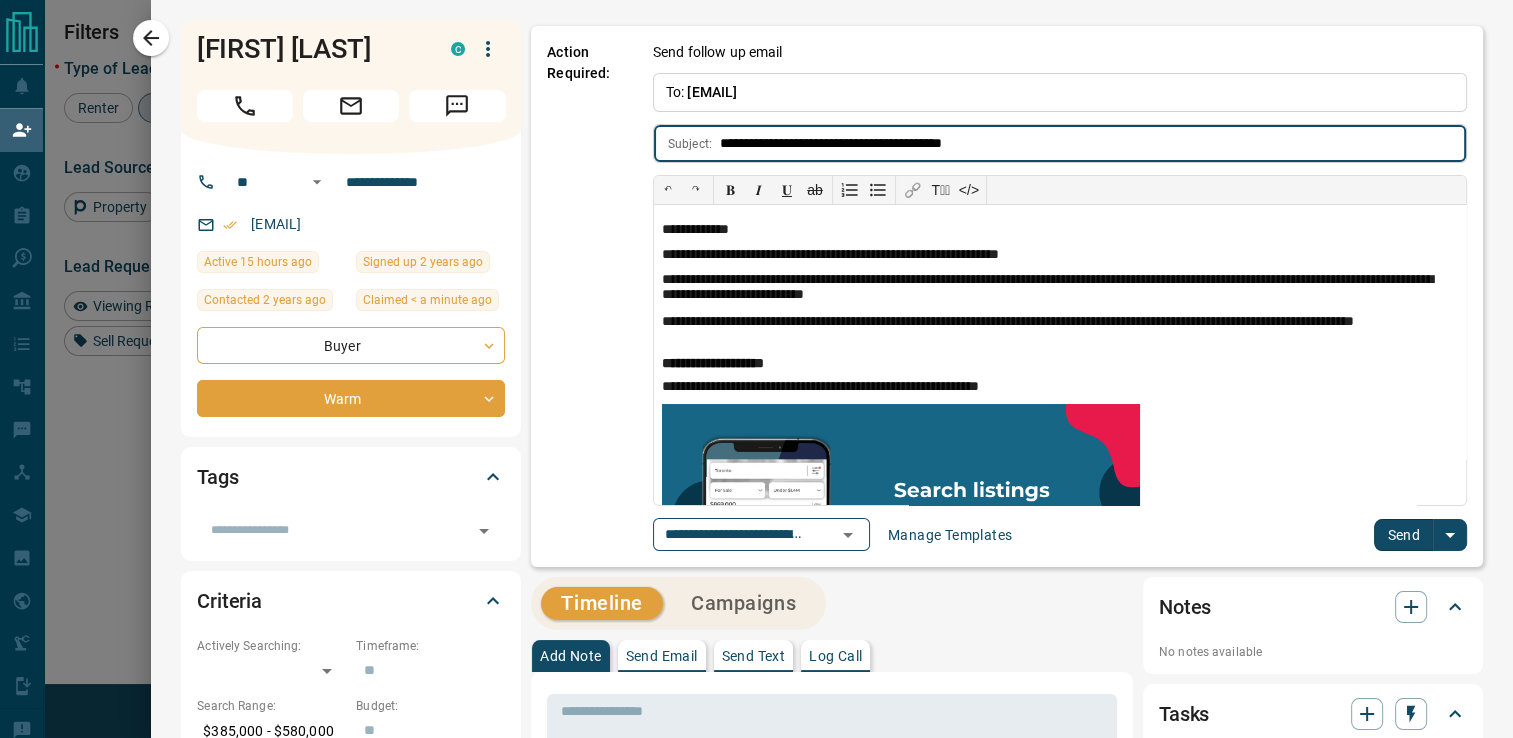 click on "Send" at bounding box center (1403, 535) 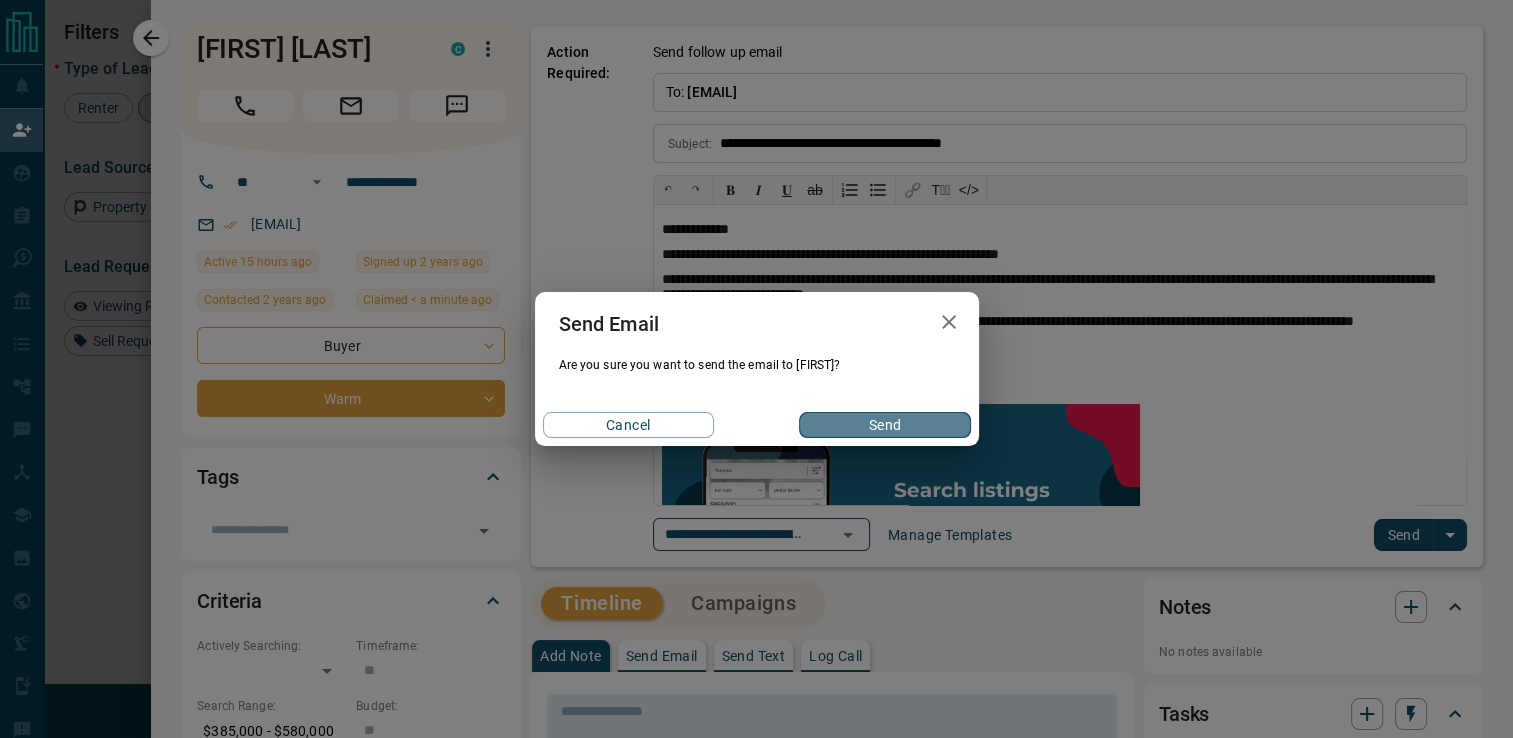 click on "Send" at bounding box center (884, 425) 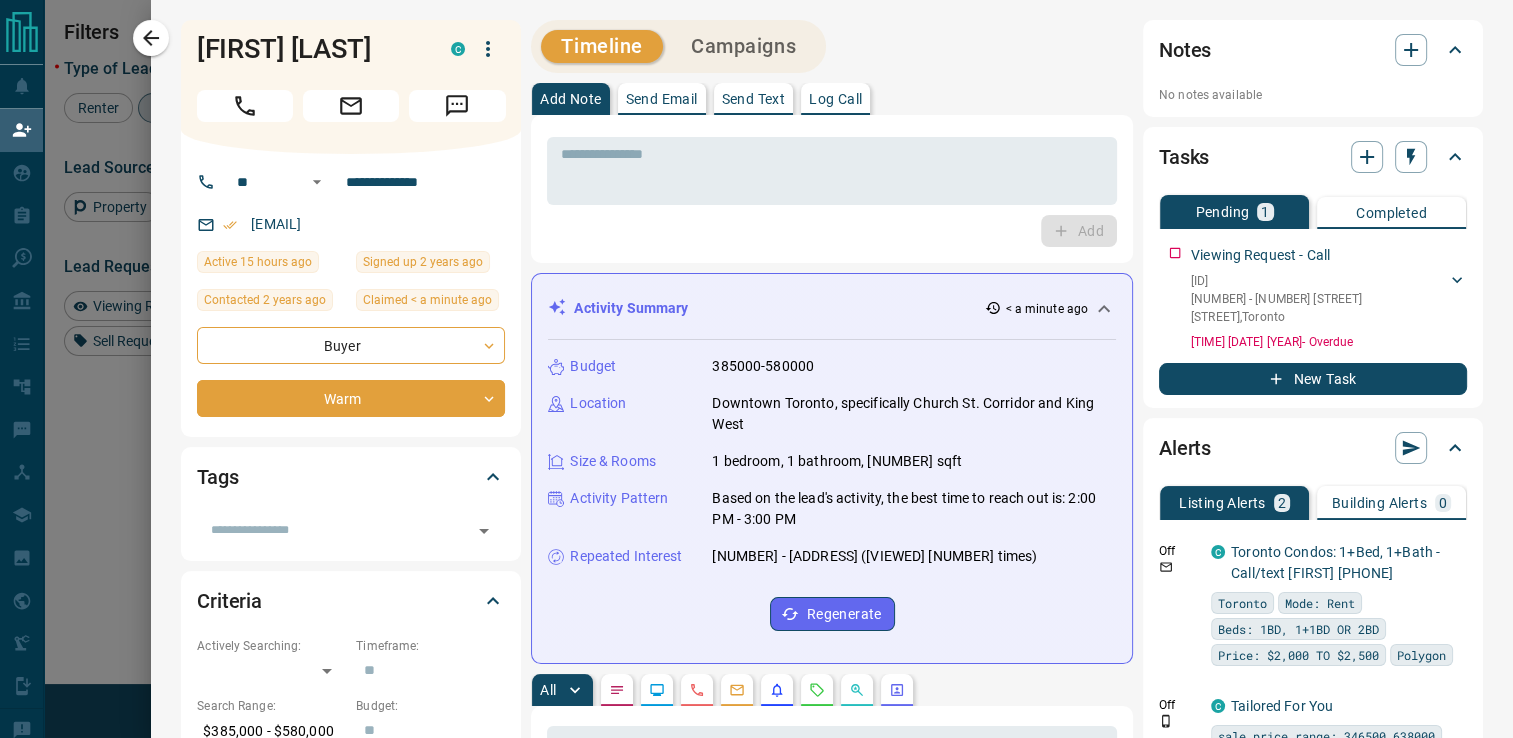 click on "Send Text" at bounding box center [754, 99] 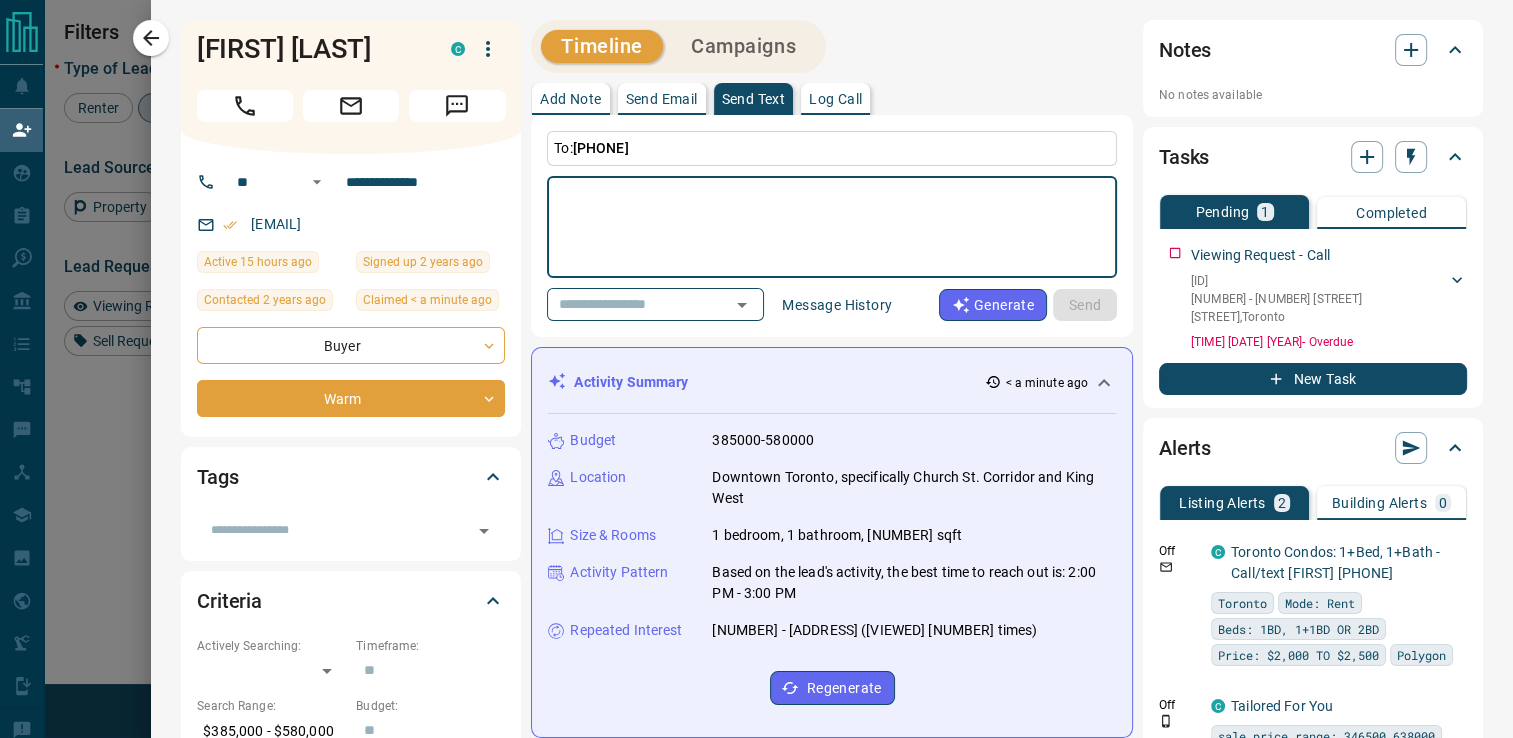 click at bounding box center [832, 227] 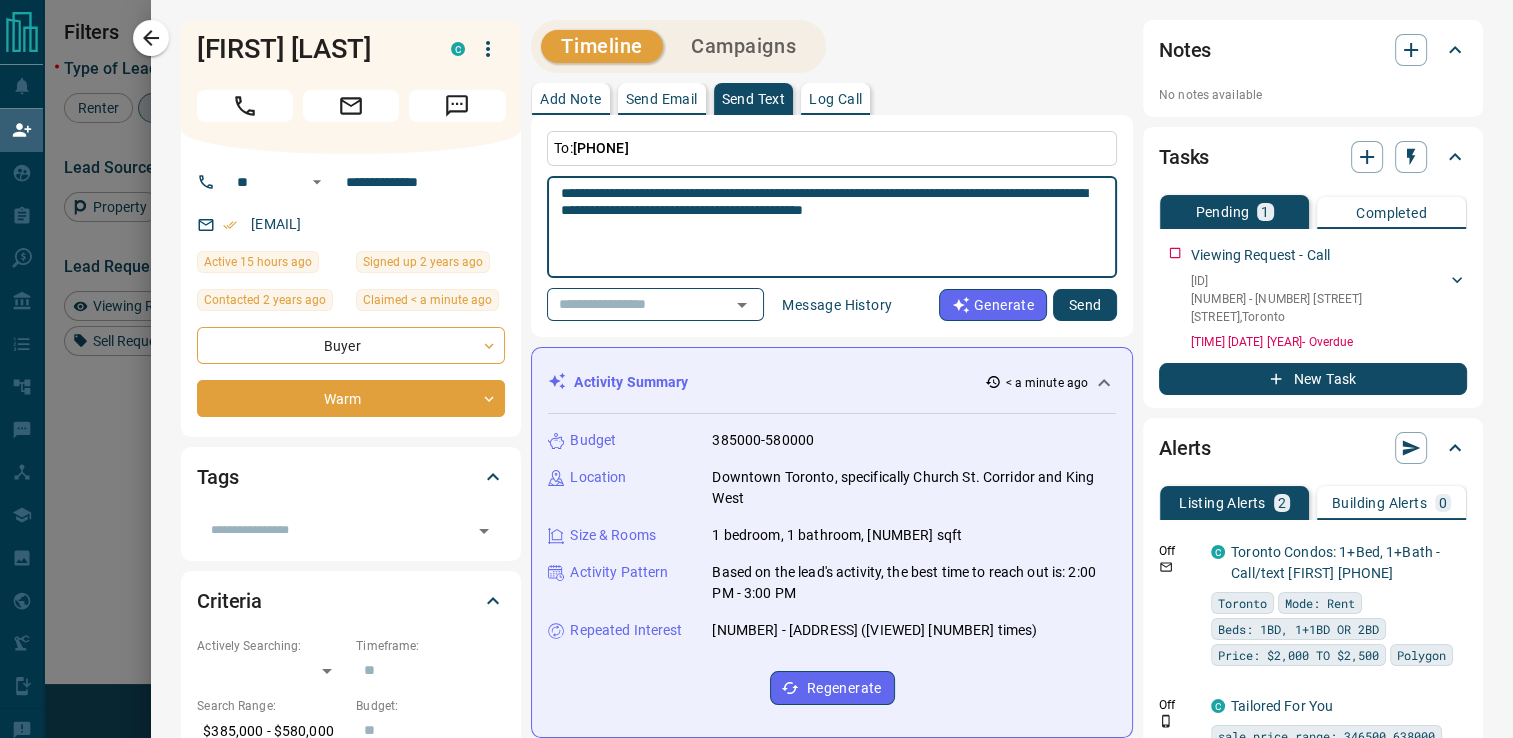 click on "Activity Summary < a minute ago Budget 385000-580000 Location Downtown Toronto, specifically Church St. Corridor and King West Size & Rooms 1 bedroom, 1 bathroom, 348-629 sqft Activity Pattern Based on the lead's activity, the best time to reach out is: 2:00 PM - 3:00 PM Repeated Interest 1709 - 82 Dalhousie Street (viewed twice) Regenerate" at bounding box center (832, 542) 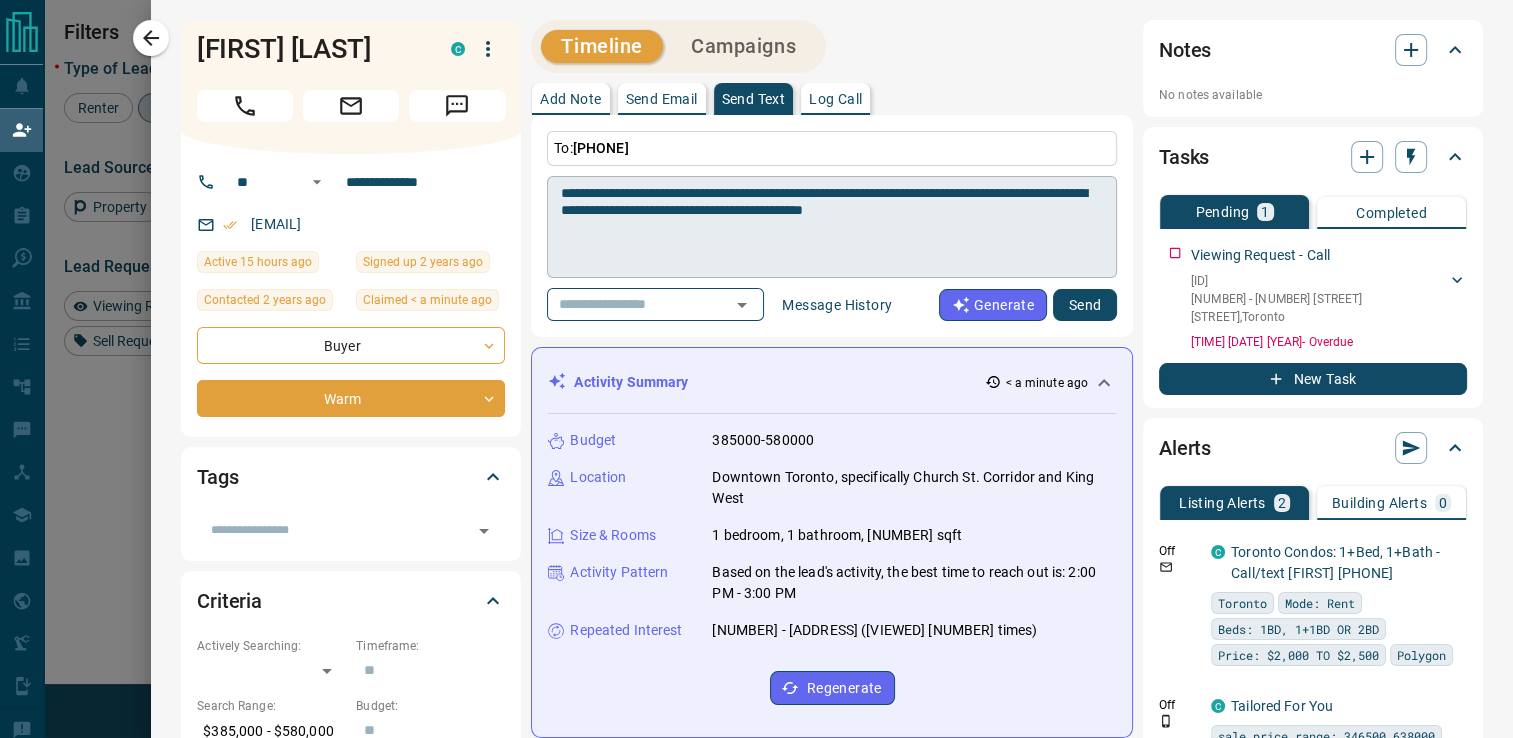click on "**********" at bounding box center [831, 227] 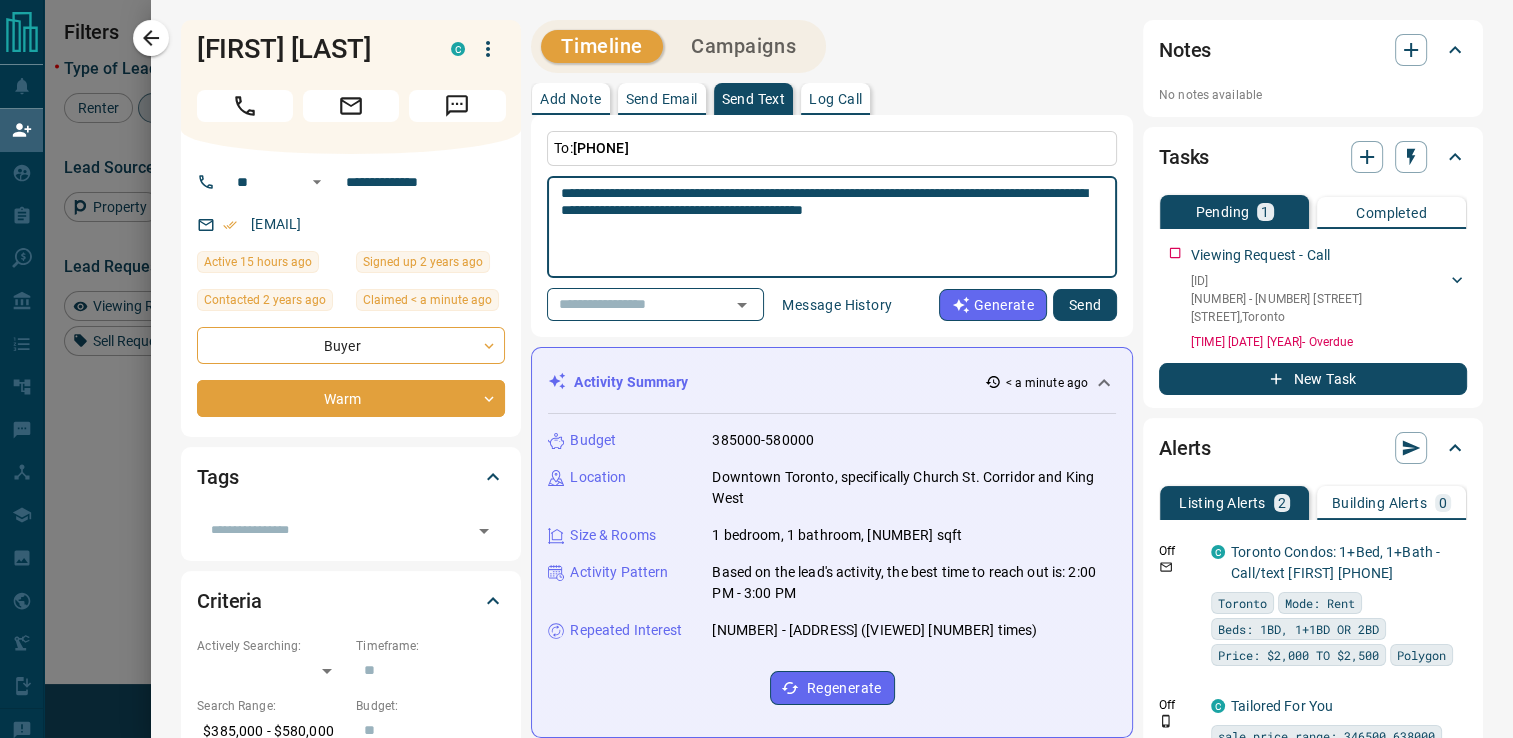 click on "**********" at bounding box center (831, 227) 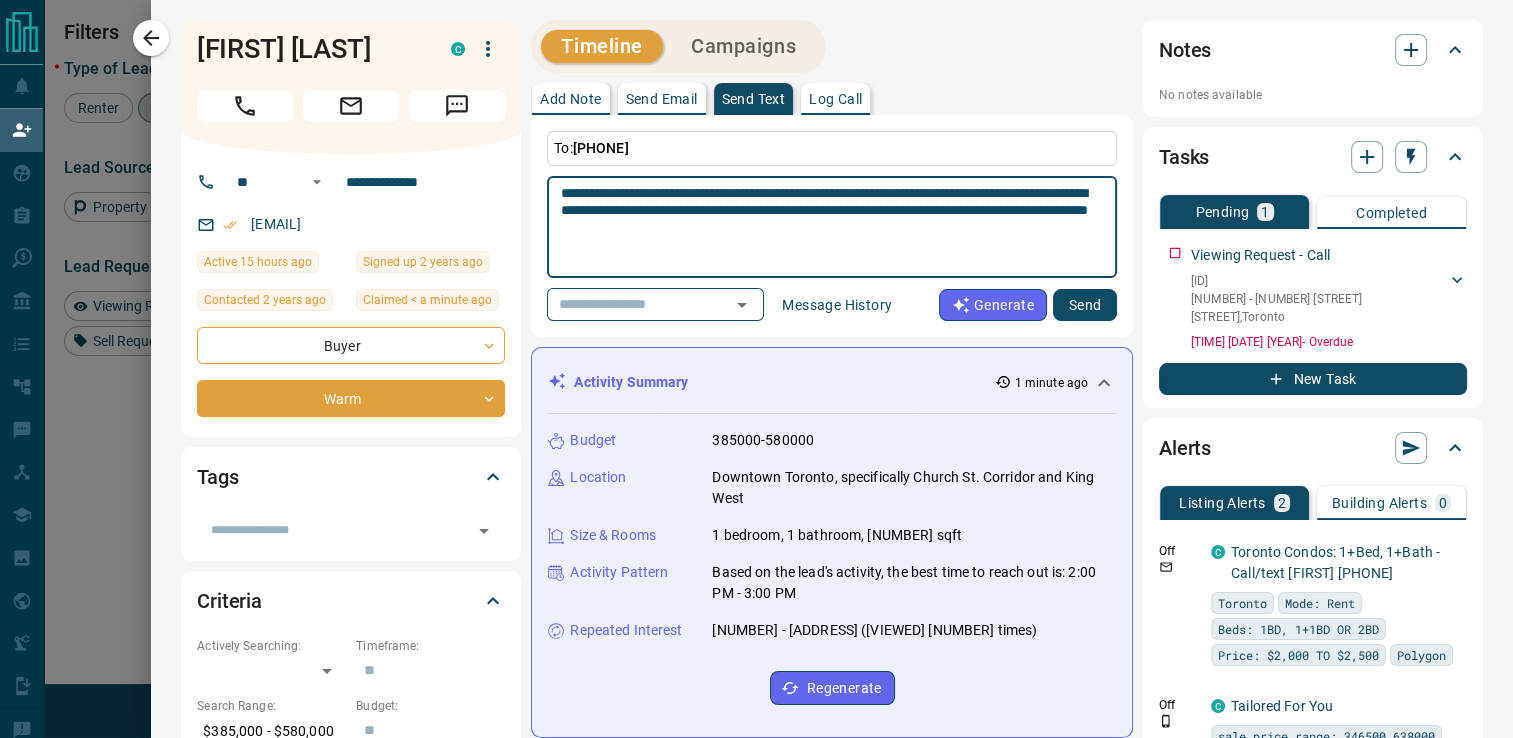 type on "**********" 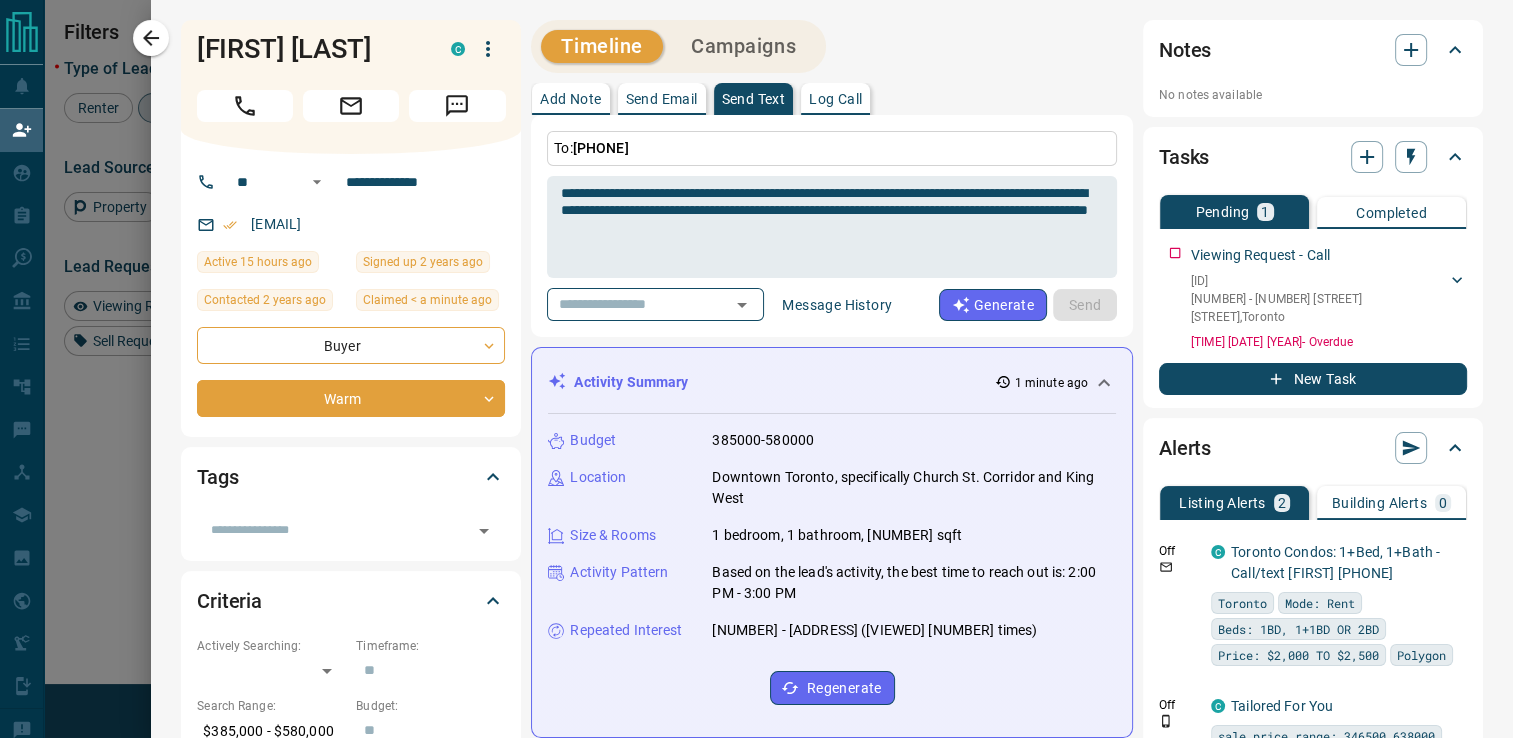 type 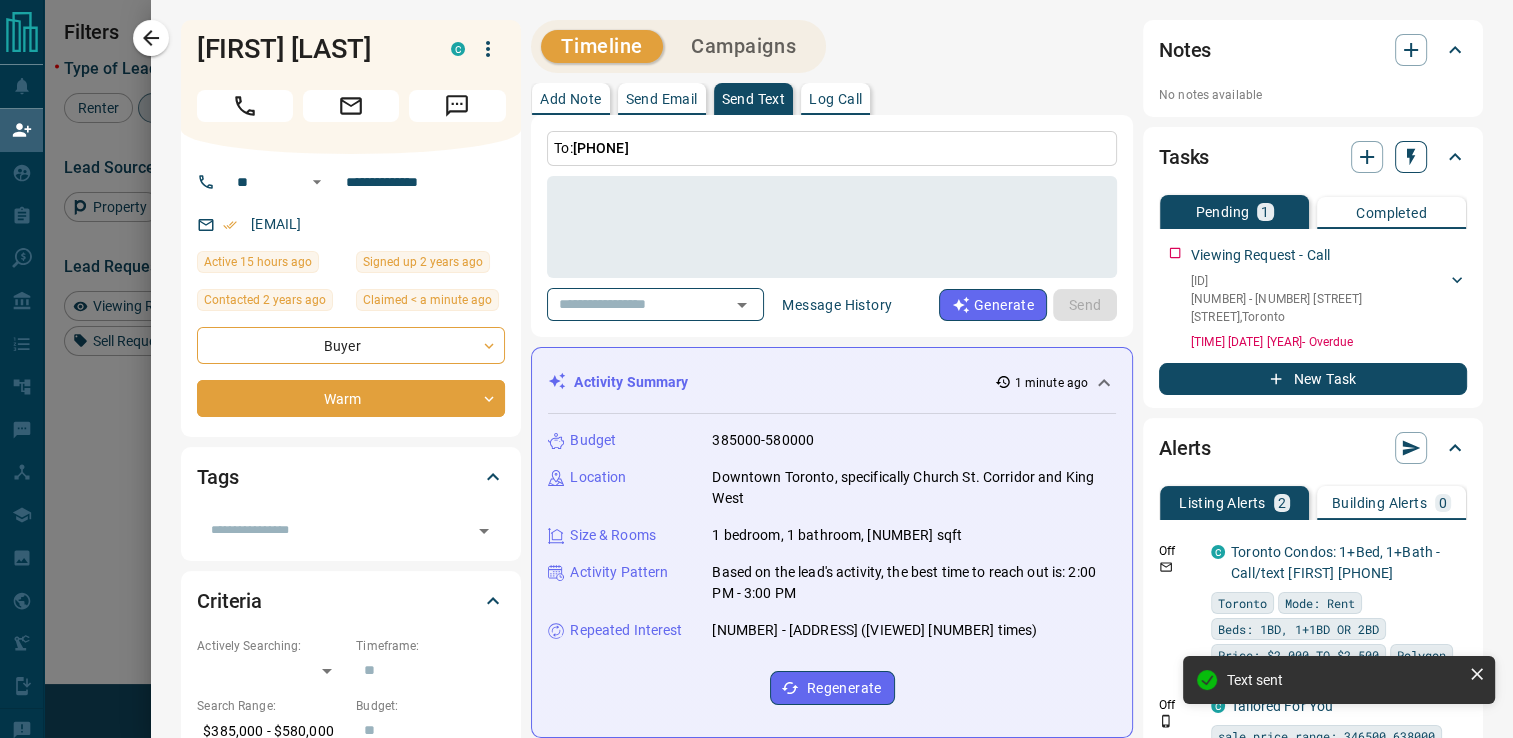 click 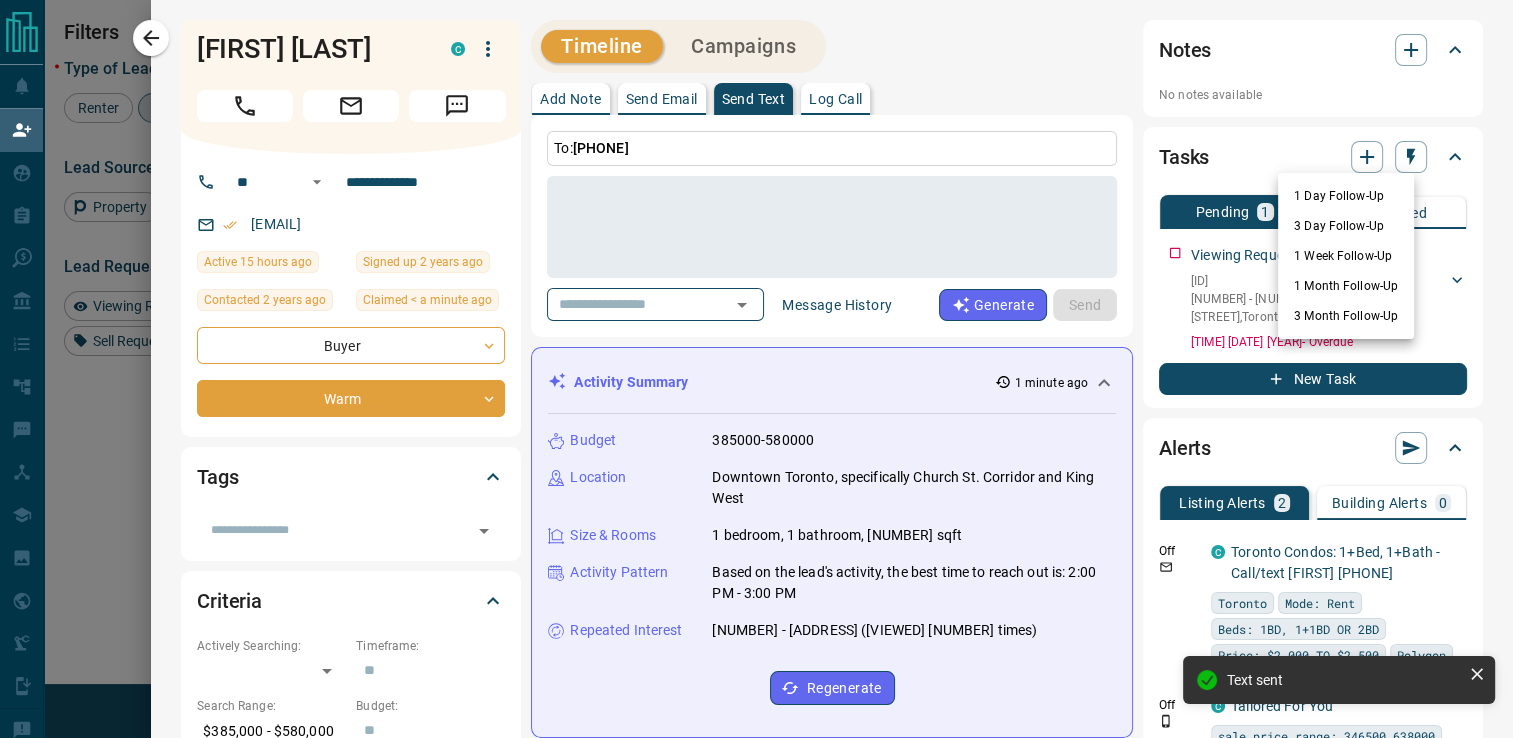 click on "1 Day Follow-Up" at bounding box center [1346, 196] 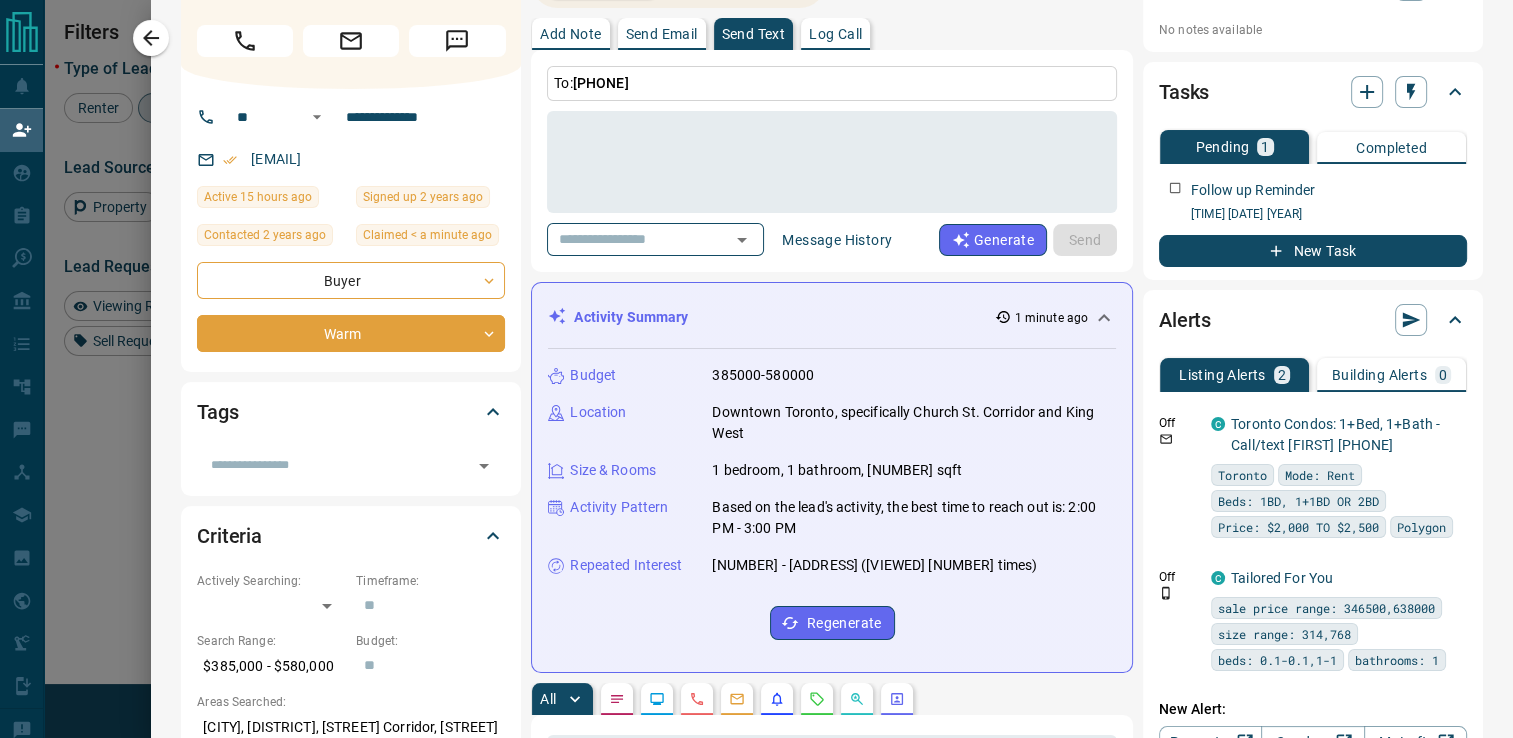 scroll, scrollTop: 0, scrollLeft: 0, axis: both 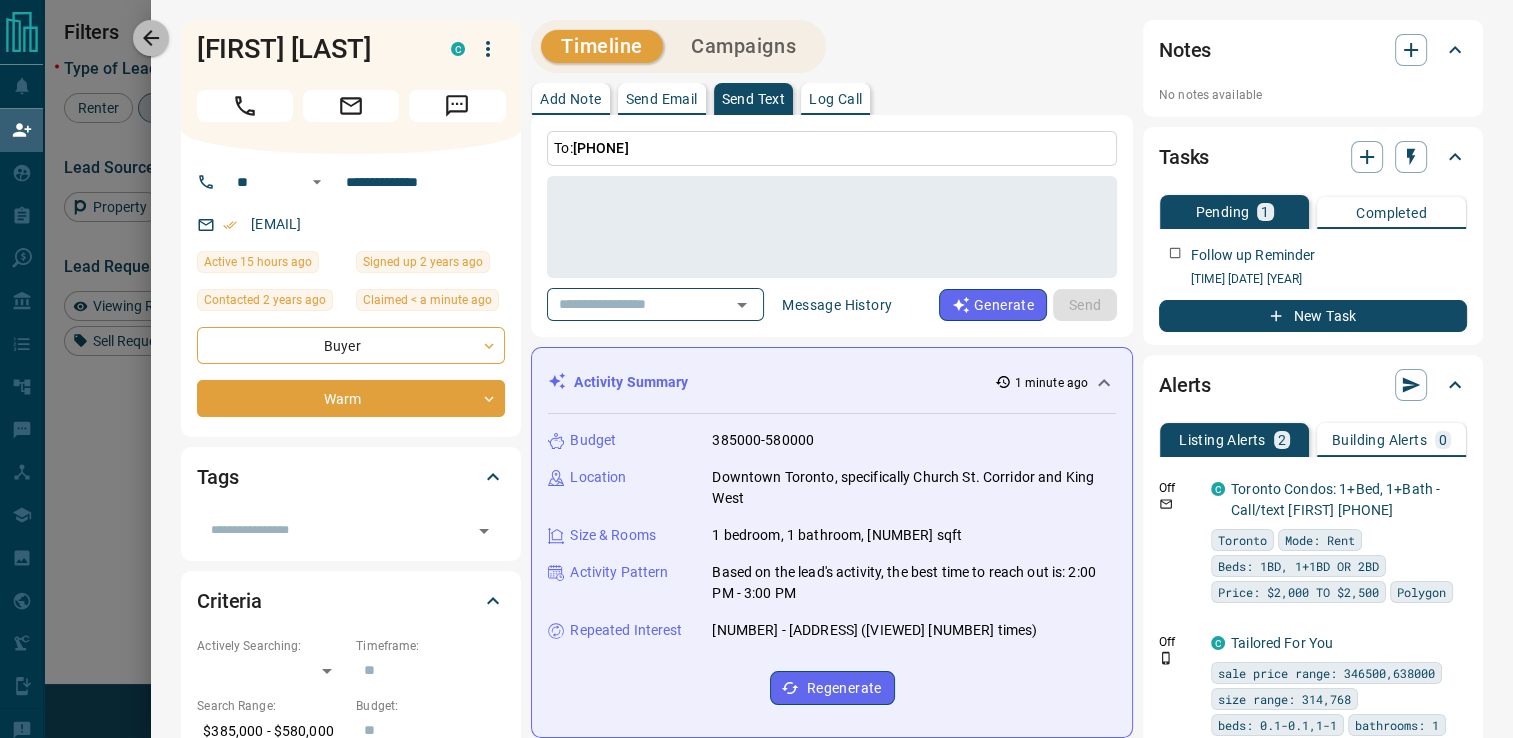 drag, startPoint x: 161, startPoint y: 43, endPoint x: 144, endPoint y: 271, distance: 228.63289 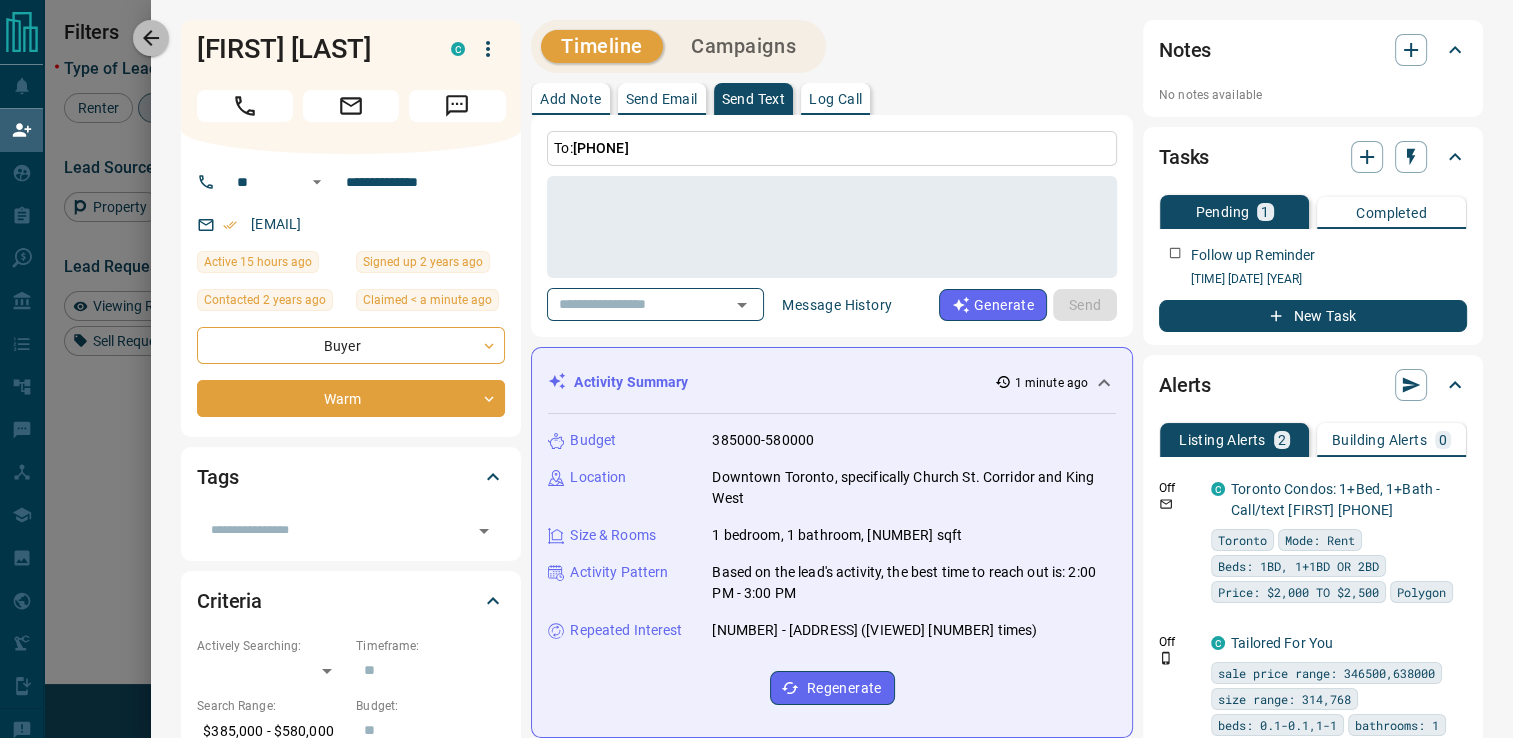 click 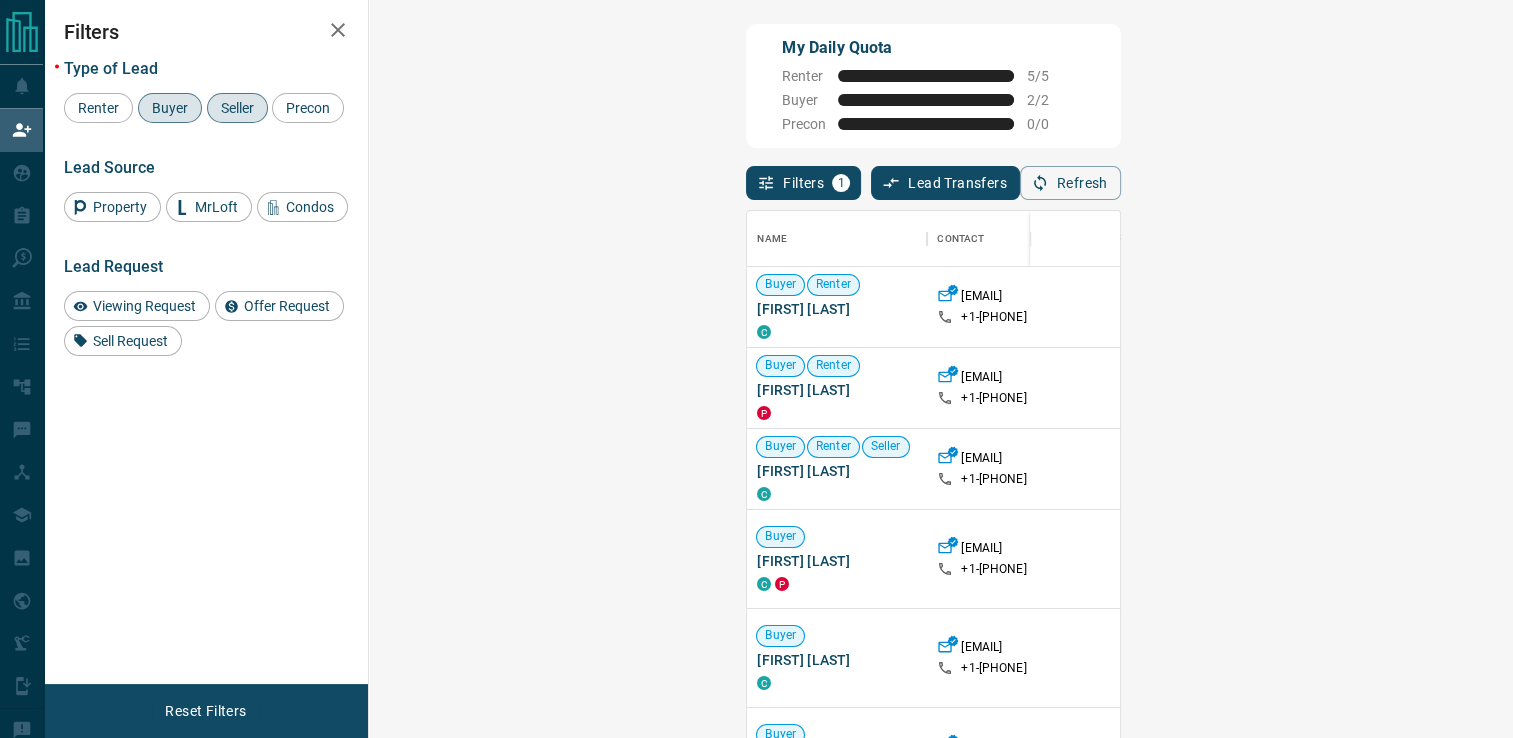 scroll, scrollTop: 16, scrollLeft: 16, axis: both 